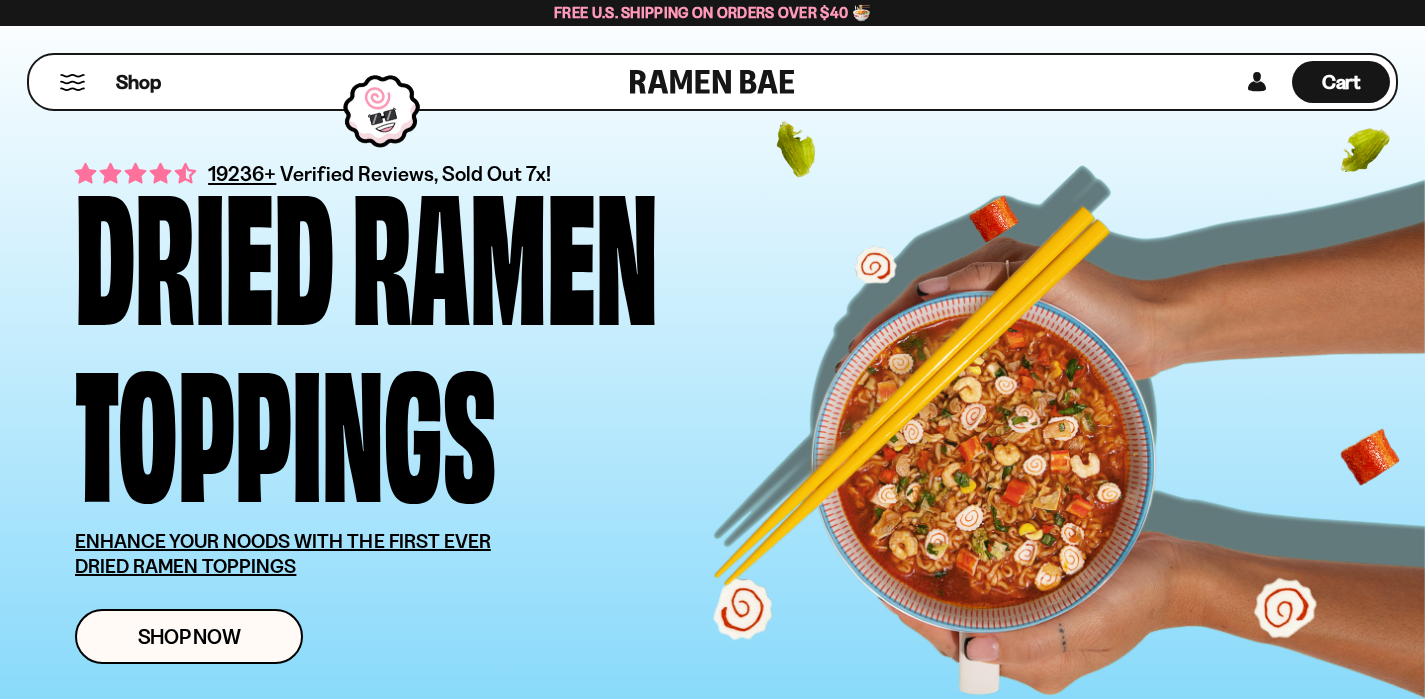 scroll, scrollTop: 0, scrollLeft: 0, axis: both 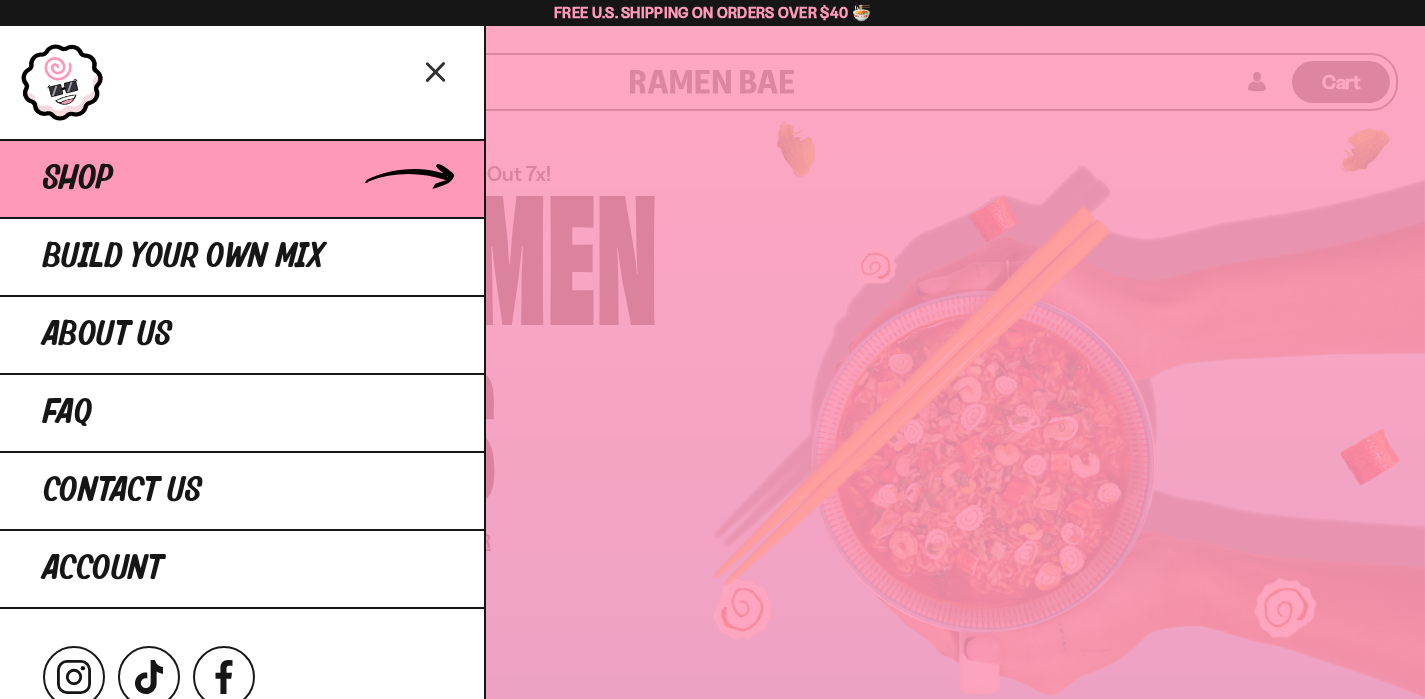 click on "Shop" at bounding box center [242, 178] 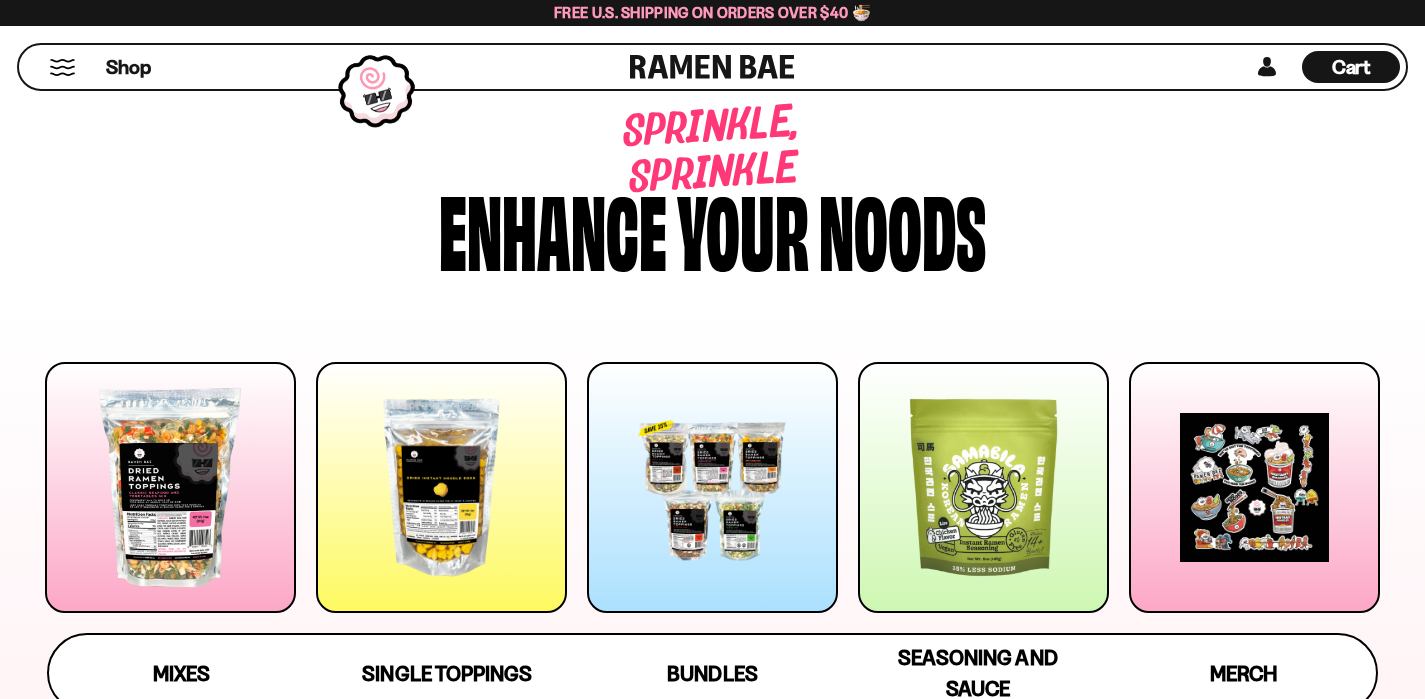 scroll, scrollTop: 147, scrollLeft: 0, axis: vertical 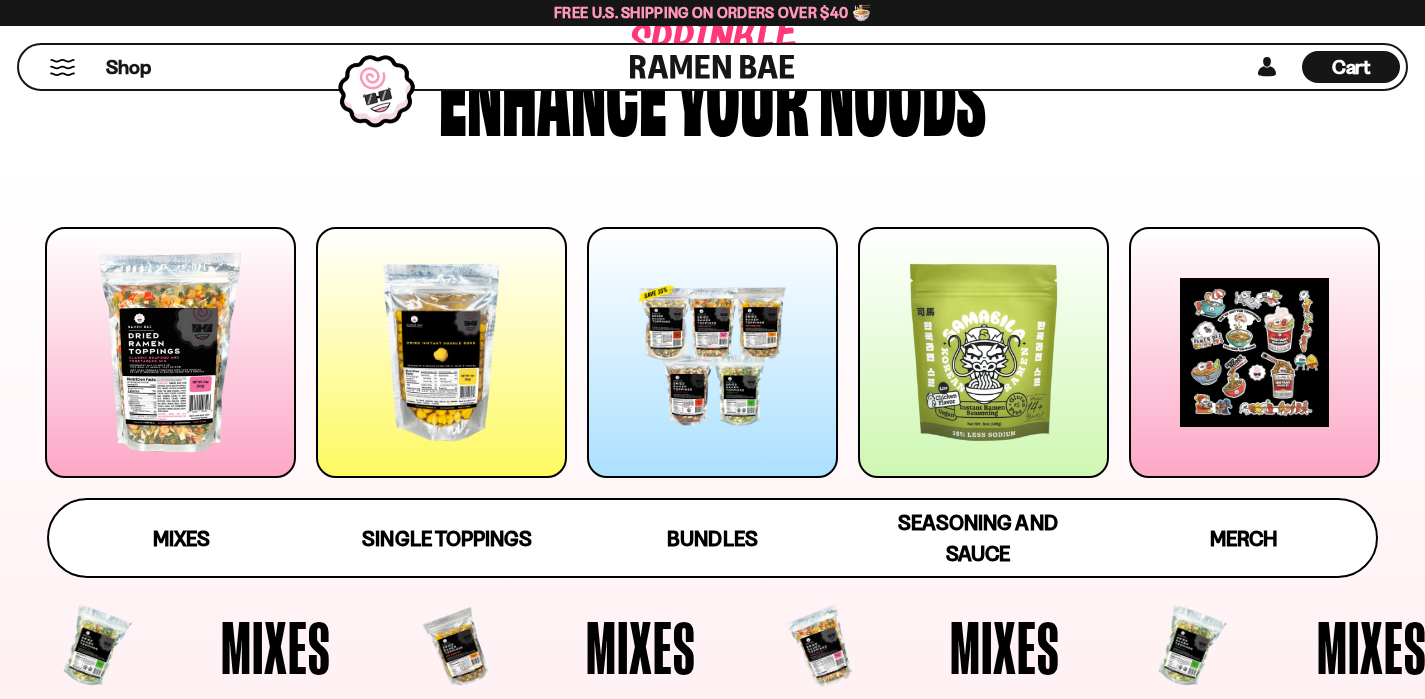 click at bounding box center [441, 352] 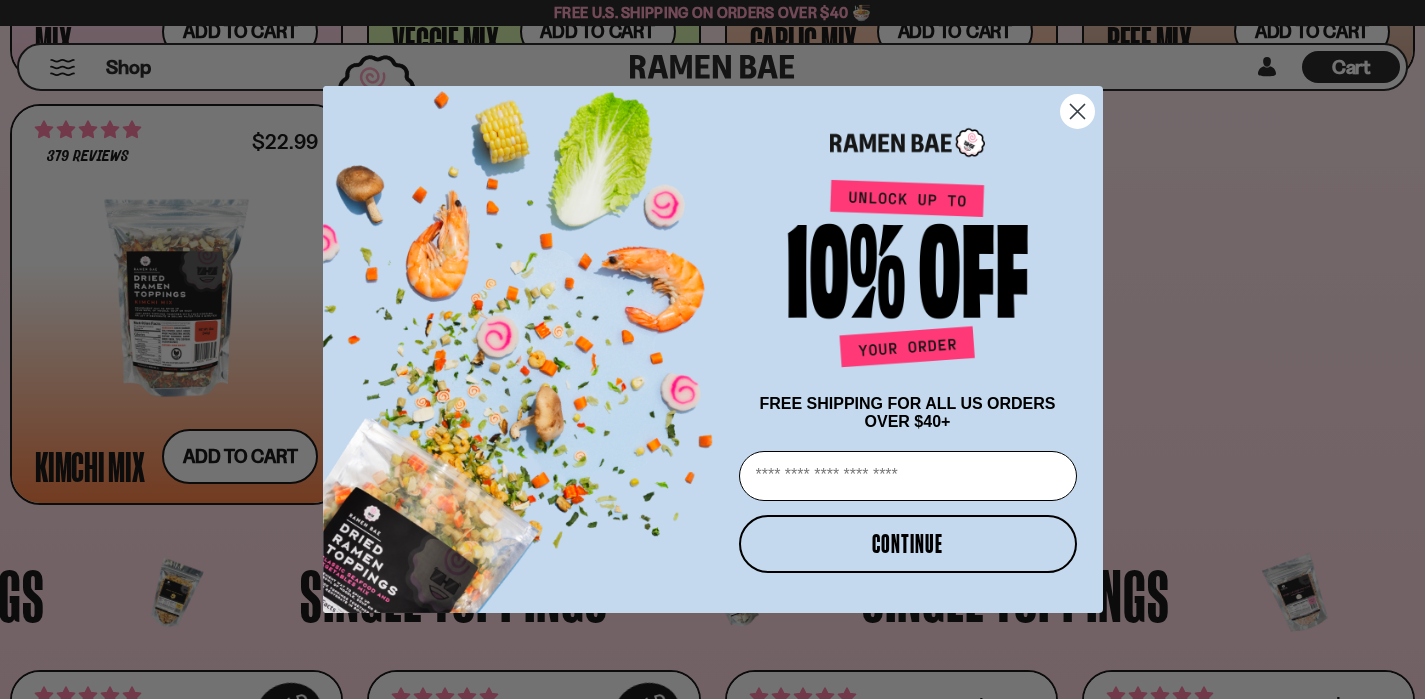 scroll, scrollTop: 1841, scrollLeft: 0, axis: vertical 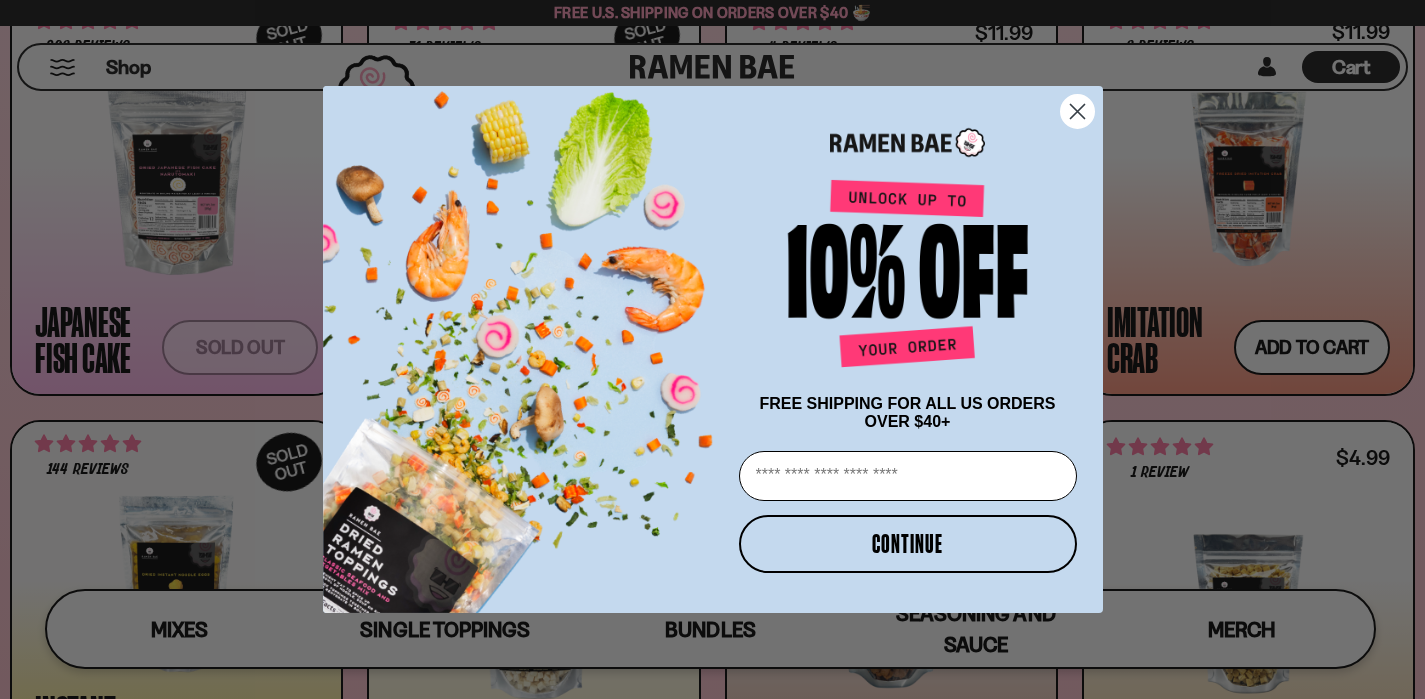 click 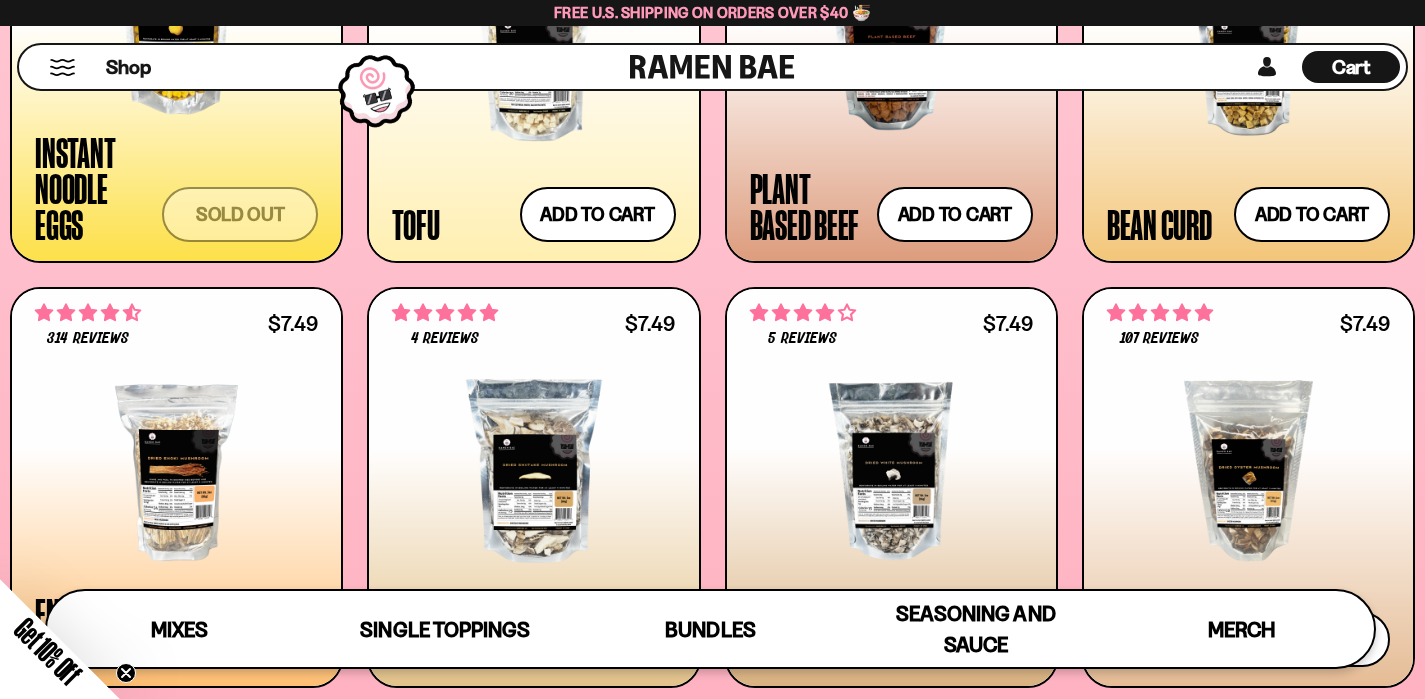 scroll, scrollTop: 2593, scrollLeft: 0, axis: vertical 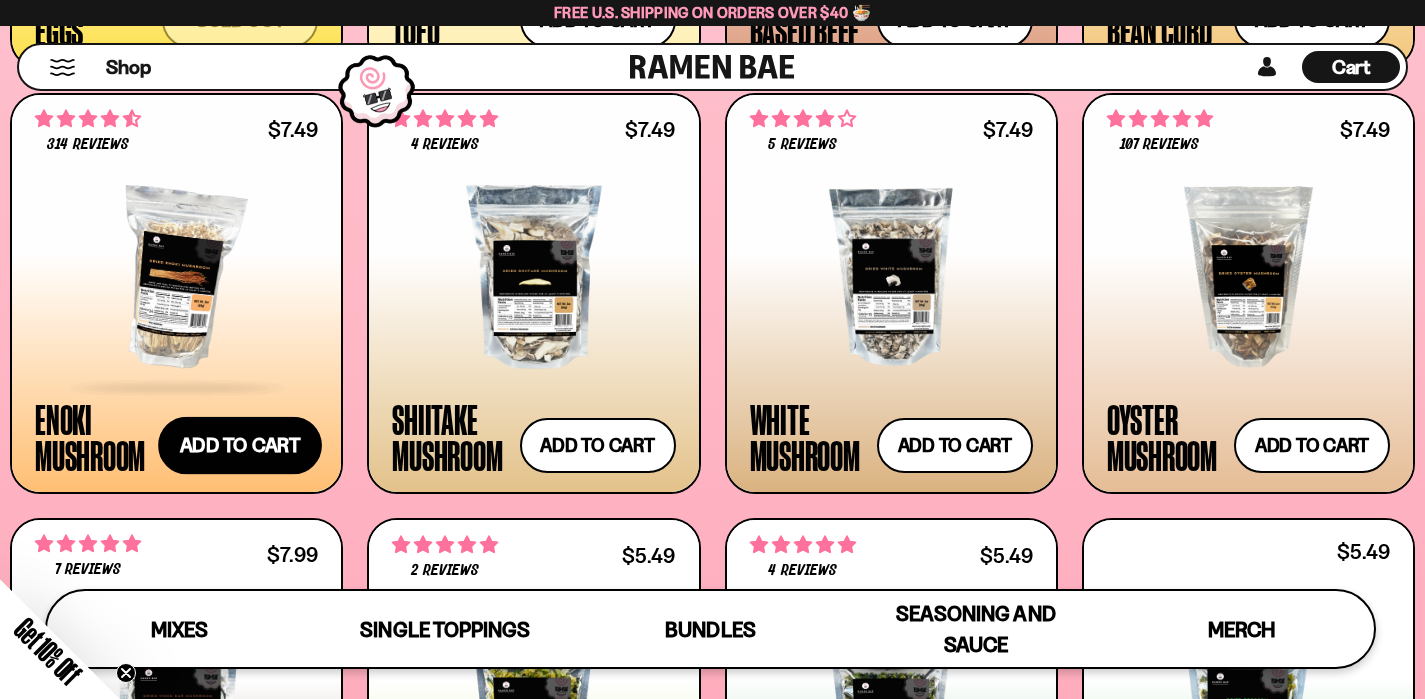 click on "Add to cart
Add
—
Regular price
$7.49
Regular price
Sale price
$7.49
Unit price
/
per" at bounding box center [240, 446] 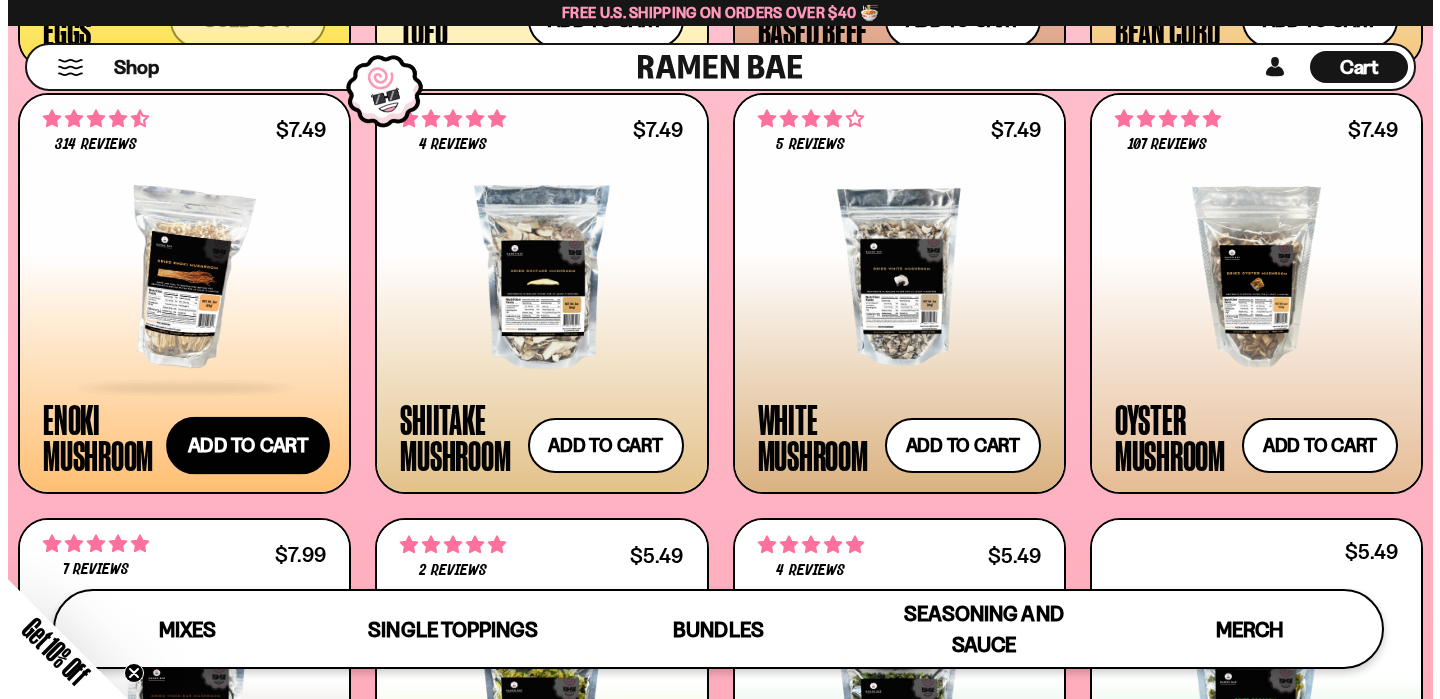 scroll, scrollTop: 2610, scrollLeft: 0, axis: vertical 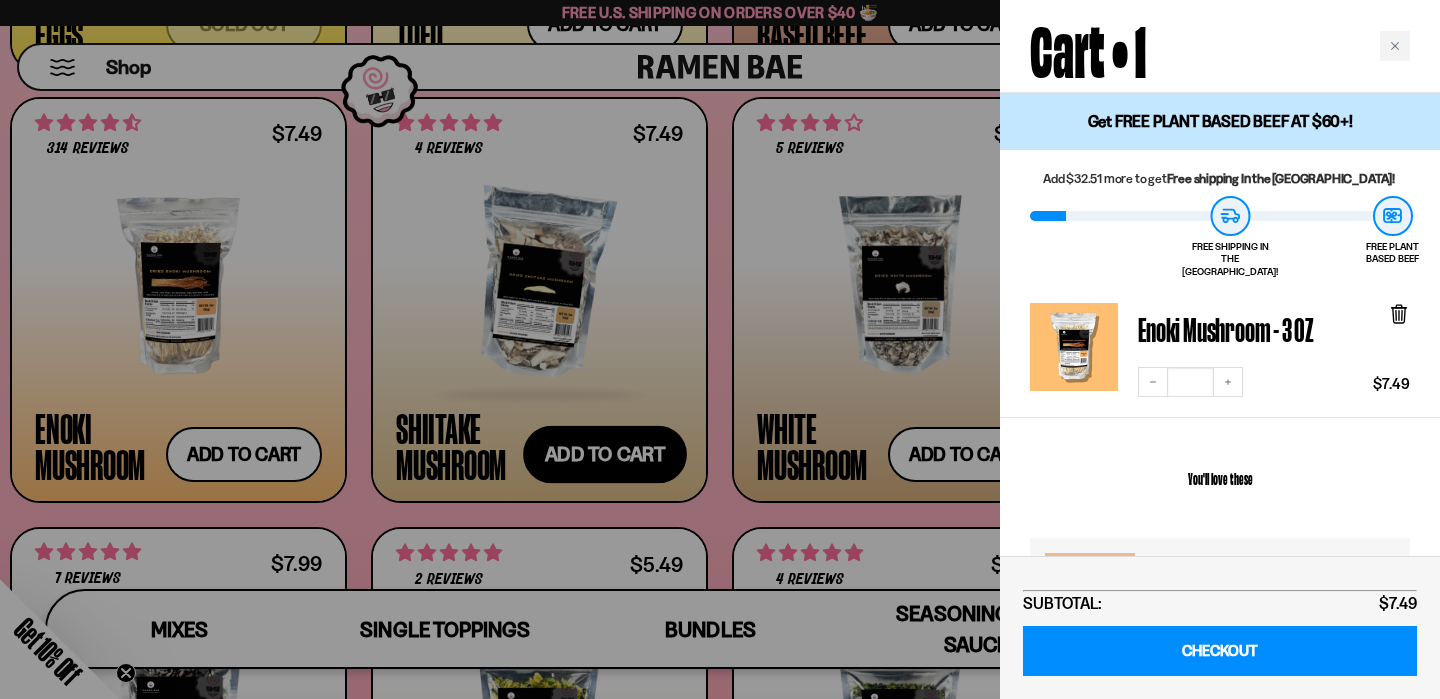 click at bounding box center [720, 349] 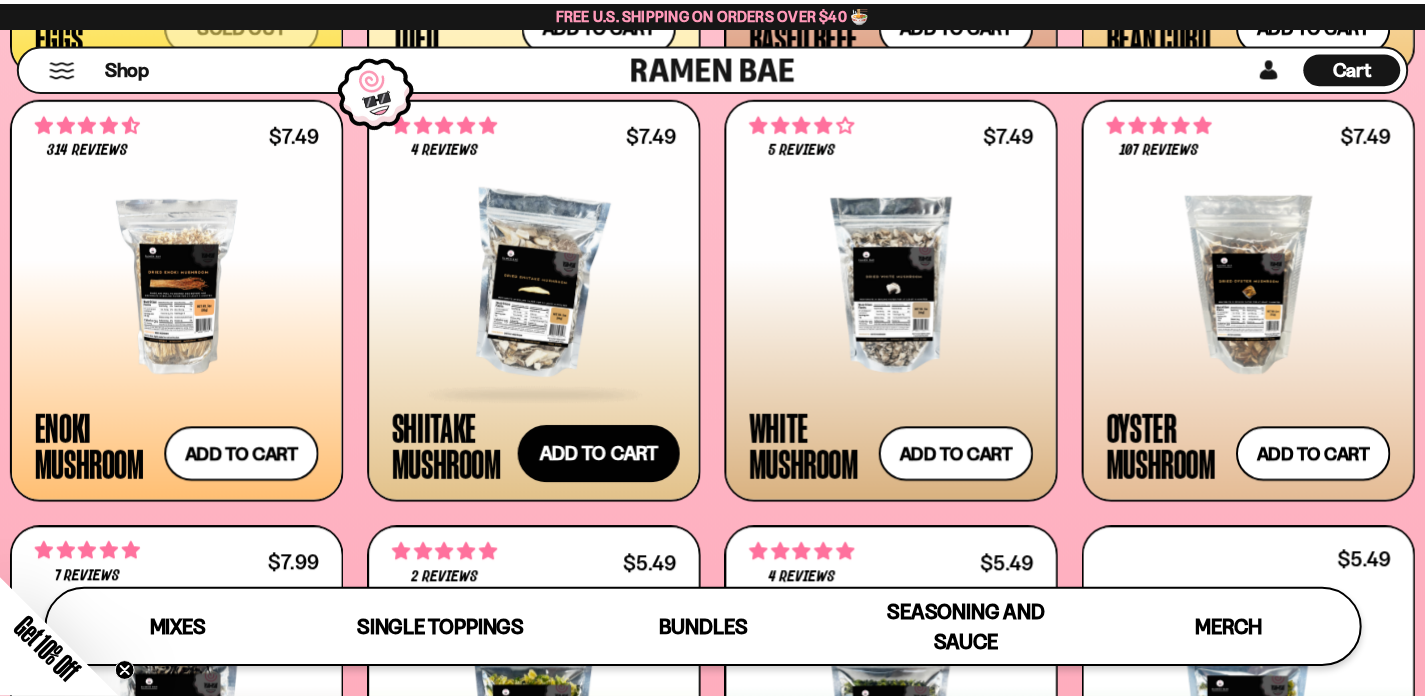 scroll, scrollTop: 2593, scrollLeft: 0, axis: vertical 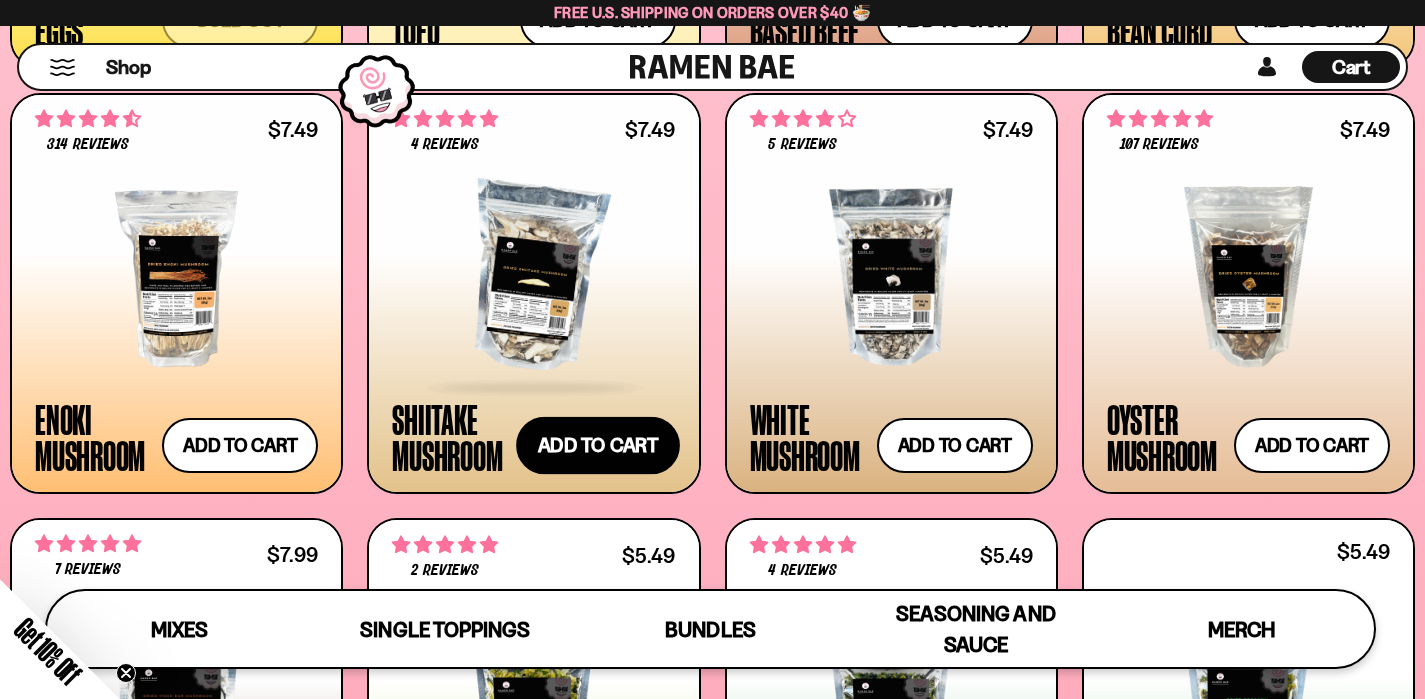 click on "Add to cart
Add
—
Regular price
$7.49
Regular price
Sale price
$7.49
Unit price
/
per" at bounding box center (598, 446) 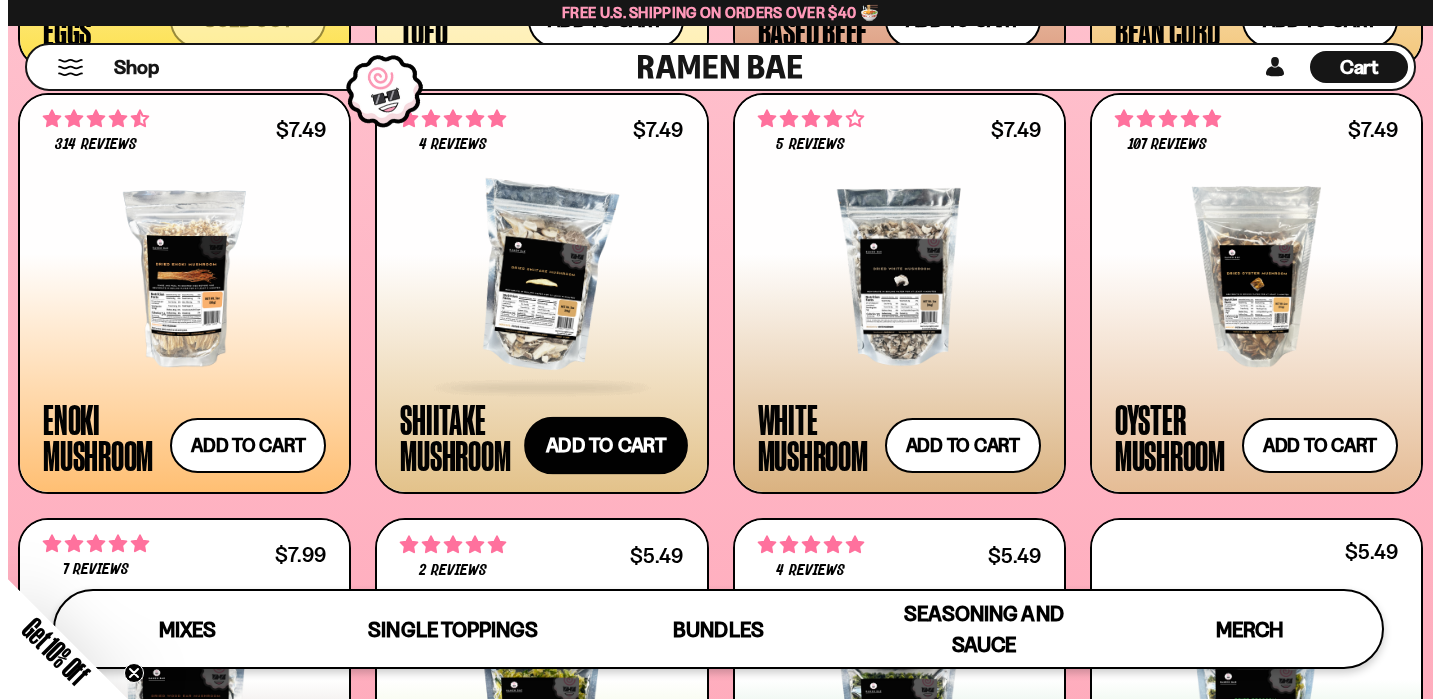 scroll, scrollTop: 2610, scrollLeft: 0, axis: vertical 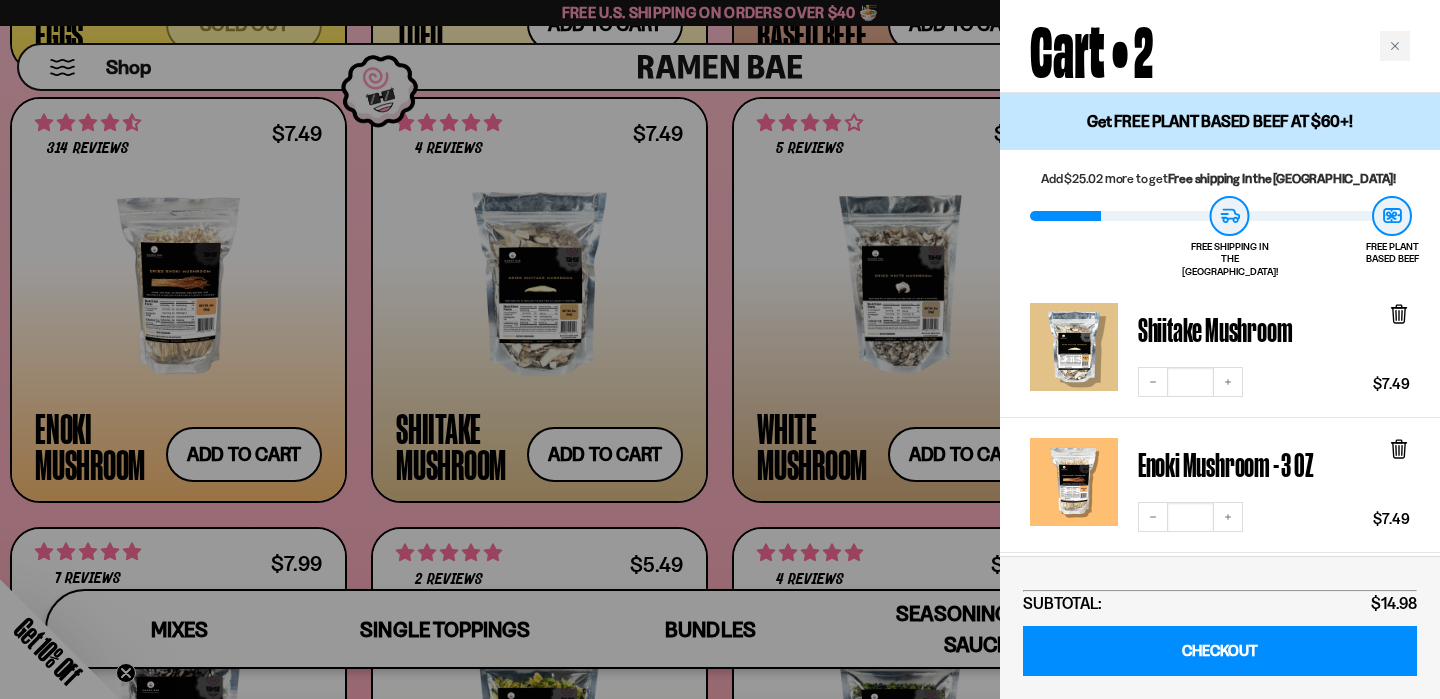 click at bounding box center [720, 349] 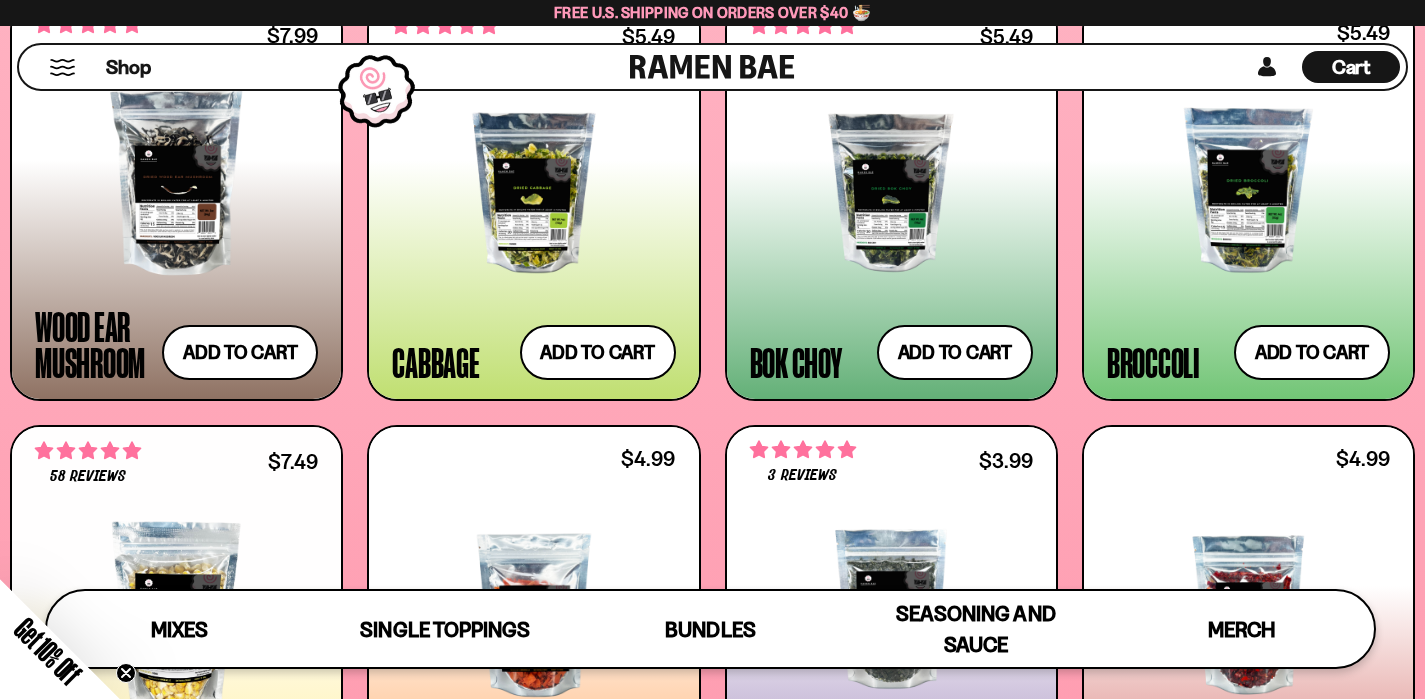 scroll, scrollTop: 2972, scrollLeft: 0, axis: vertical 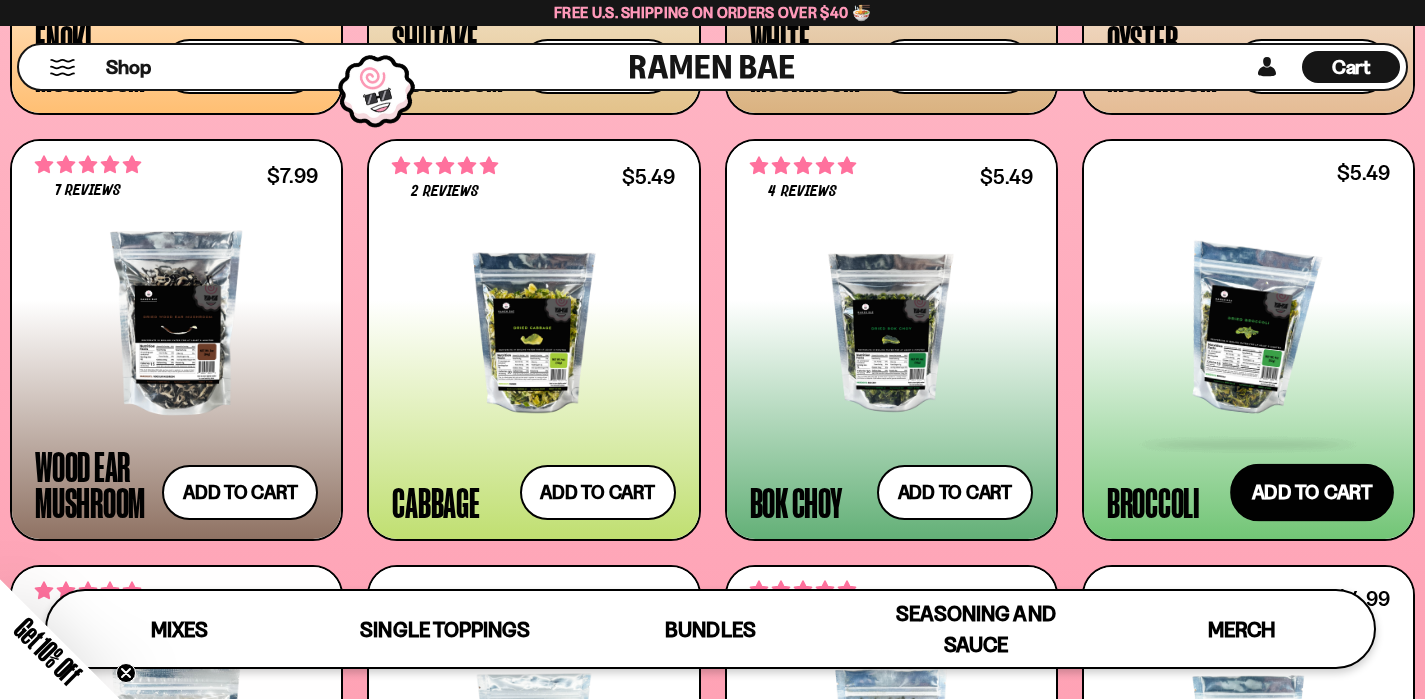 click on "Add to cart
Add
—
Regular price
$5.49
Regular price
Sale price
$5.49
Unit price
/
per" at bounding box center (1312, 492) 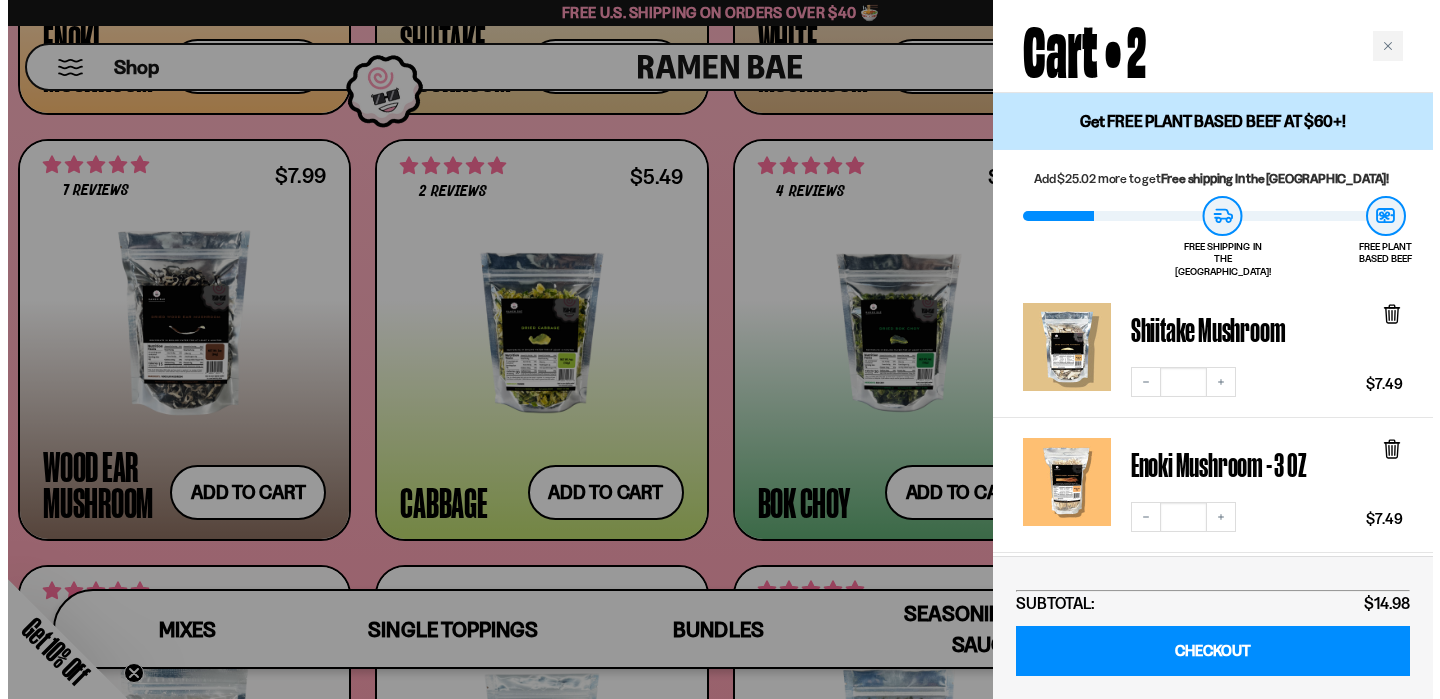 scroll, scrollTop: 2993, scrollLeft: 0, axis: vertical 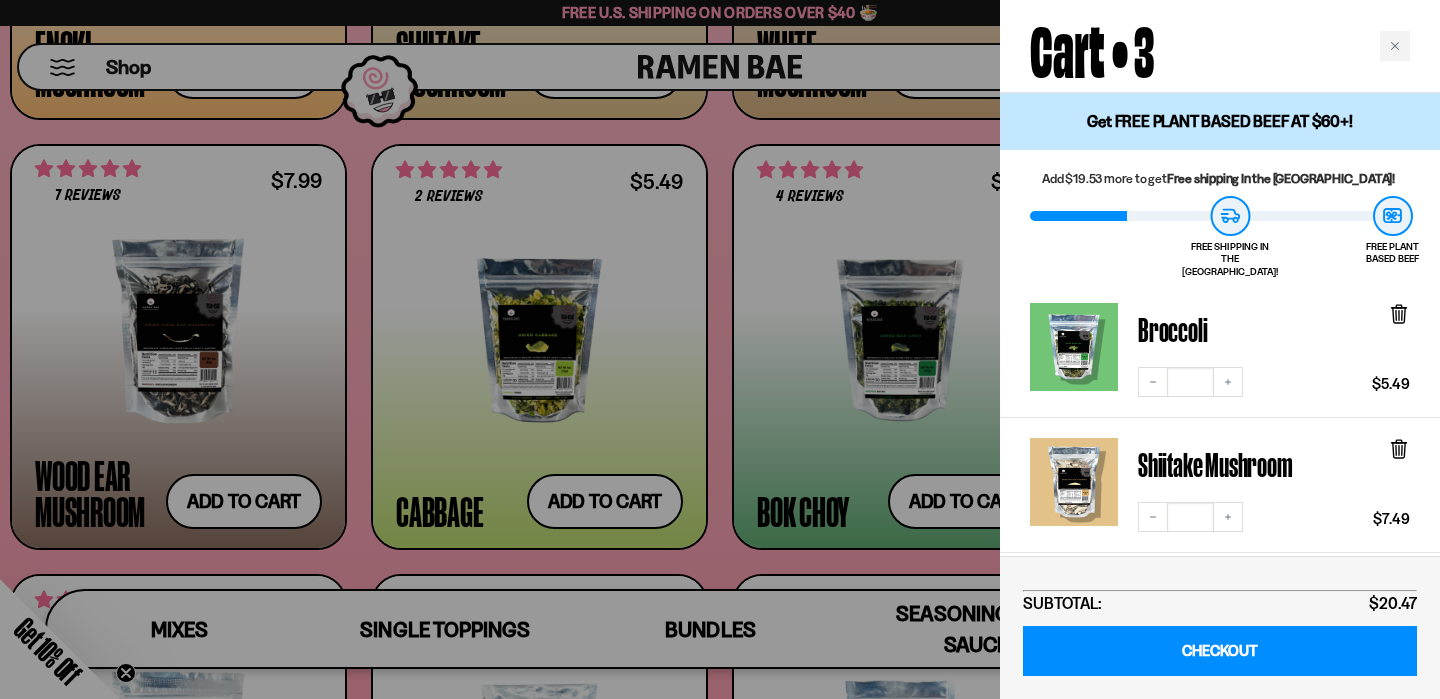 click at bounding box center [720, 349] 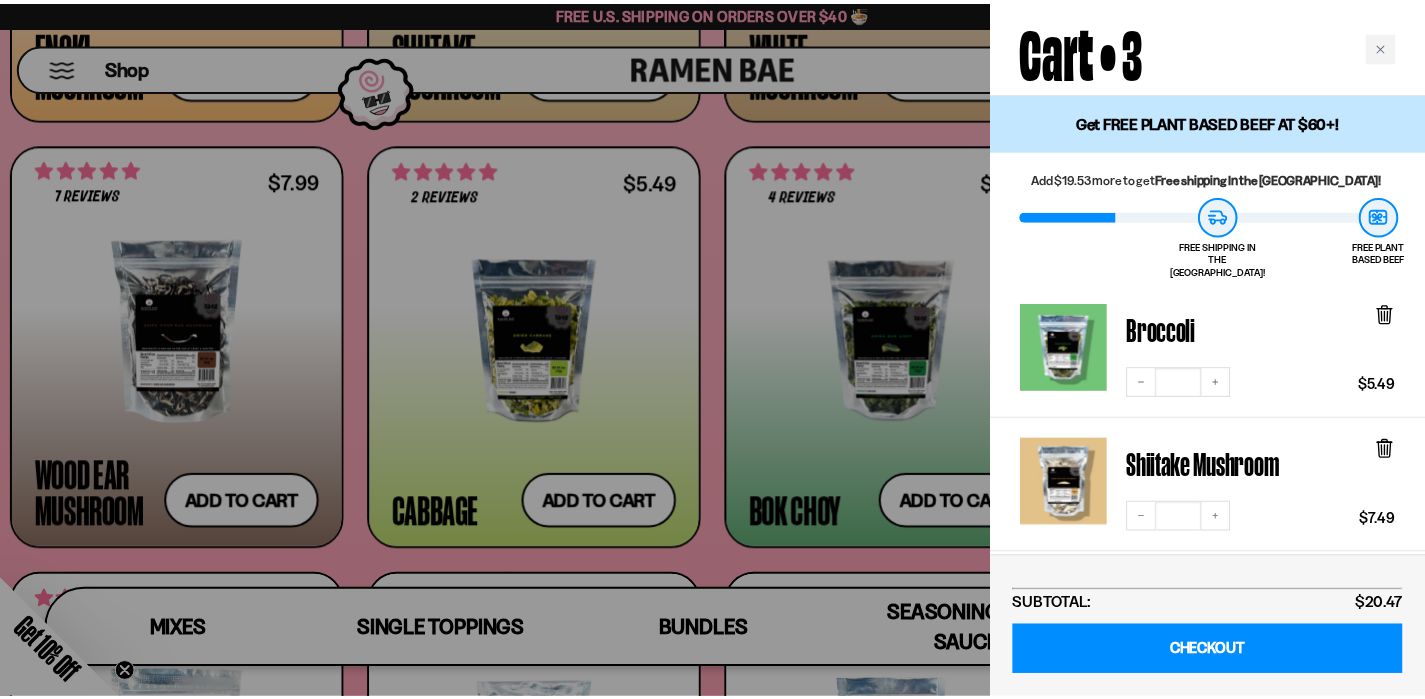 scroll, scrollTop: 2972, scrollLeft: 0, axis: vertical 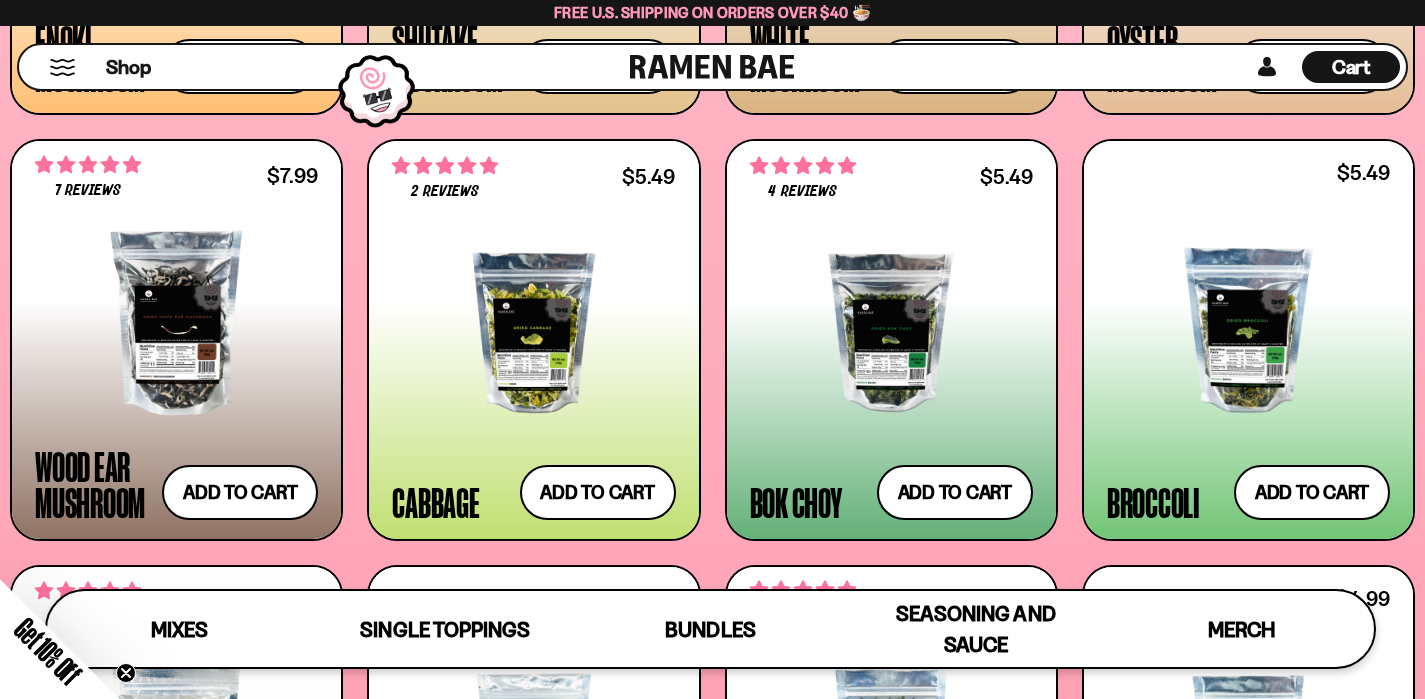 click on "Shop" at bounding box center [327, 67] 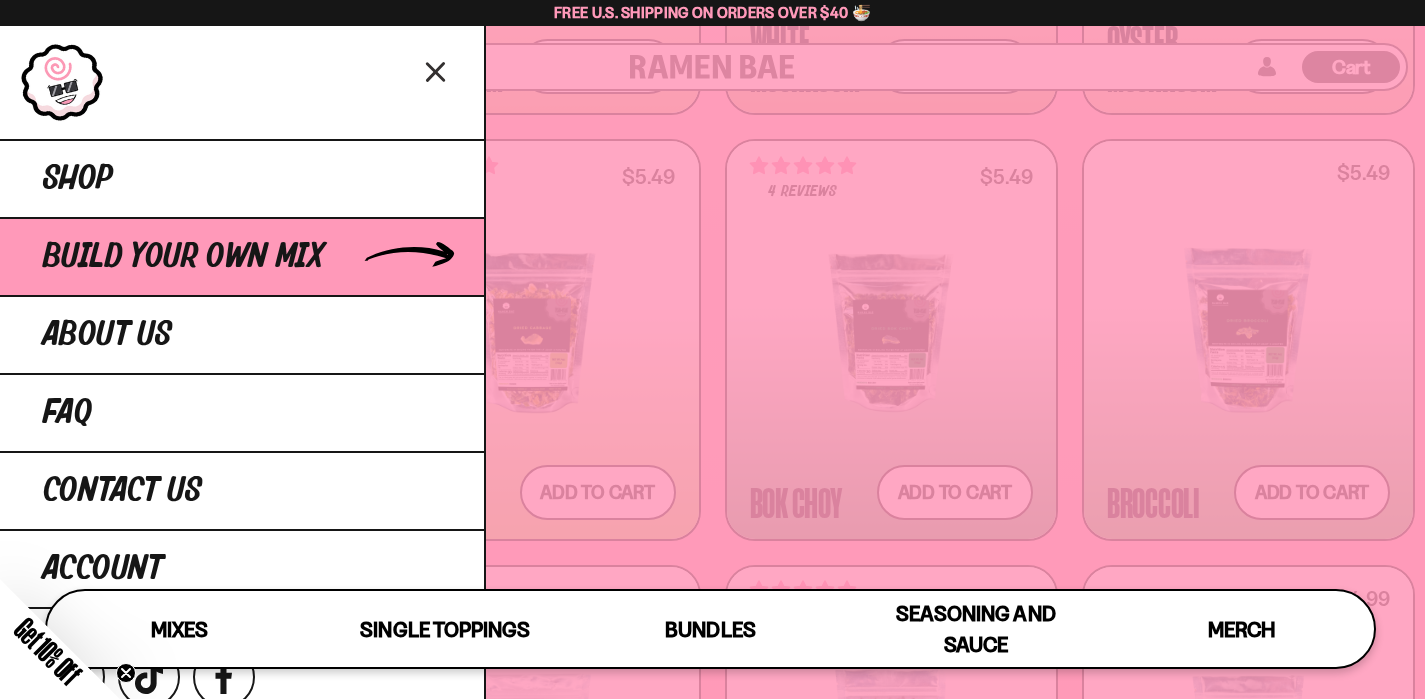 click on "Build Your Own Mix" at bounding box center [242, 256] 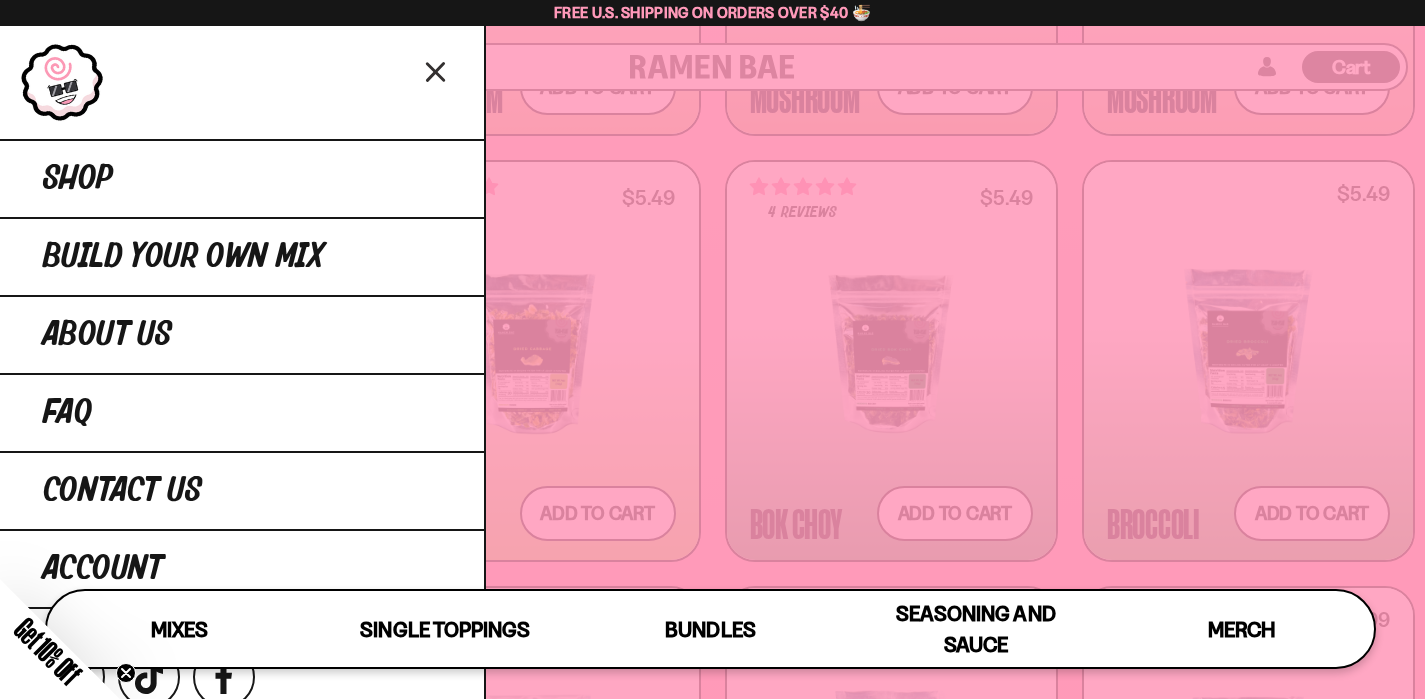 click at bounding box center [712, 349] 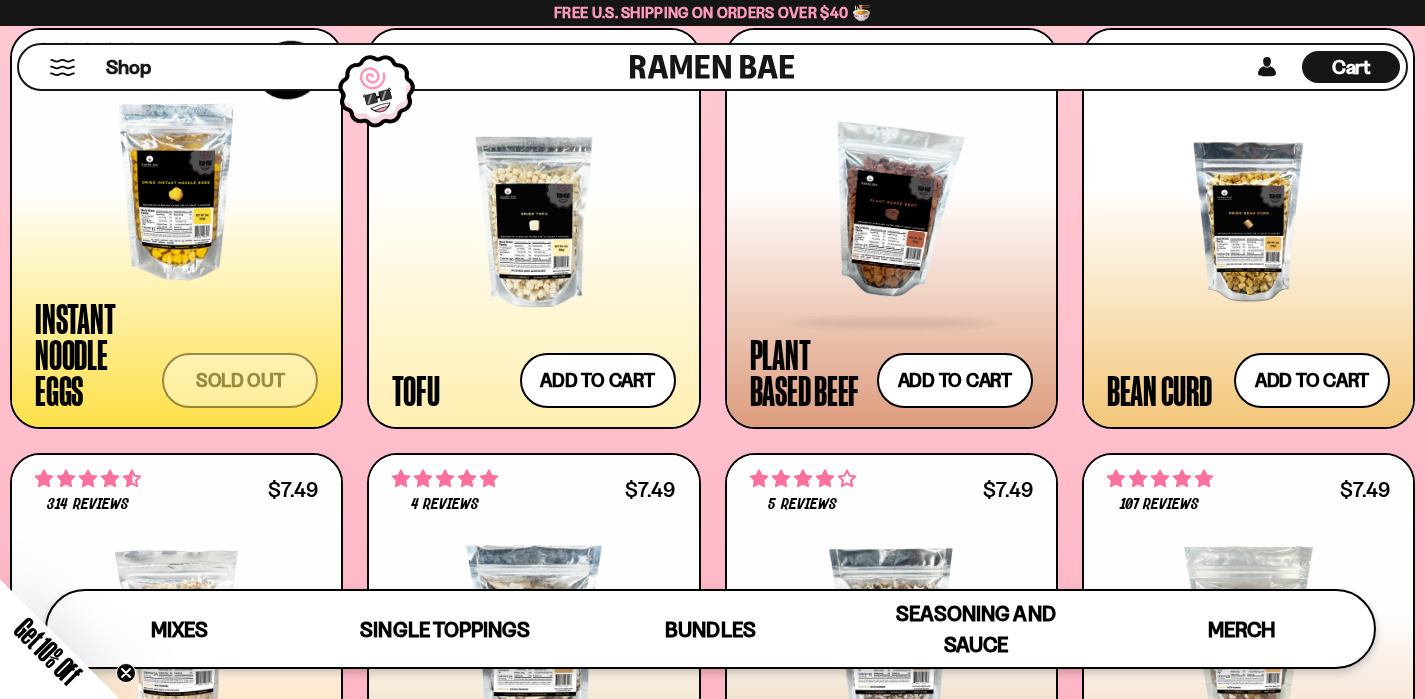 scroll, scrollTop: 2246, scrollLeft: 0, axis: vertical 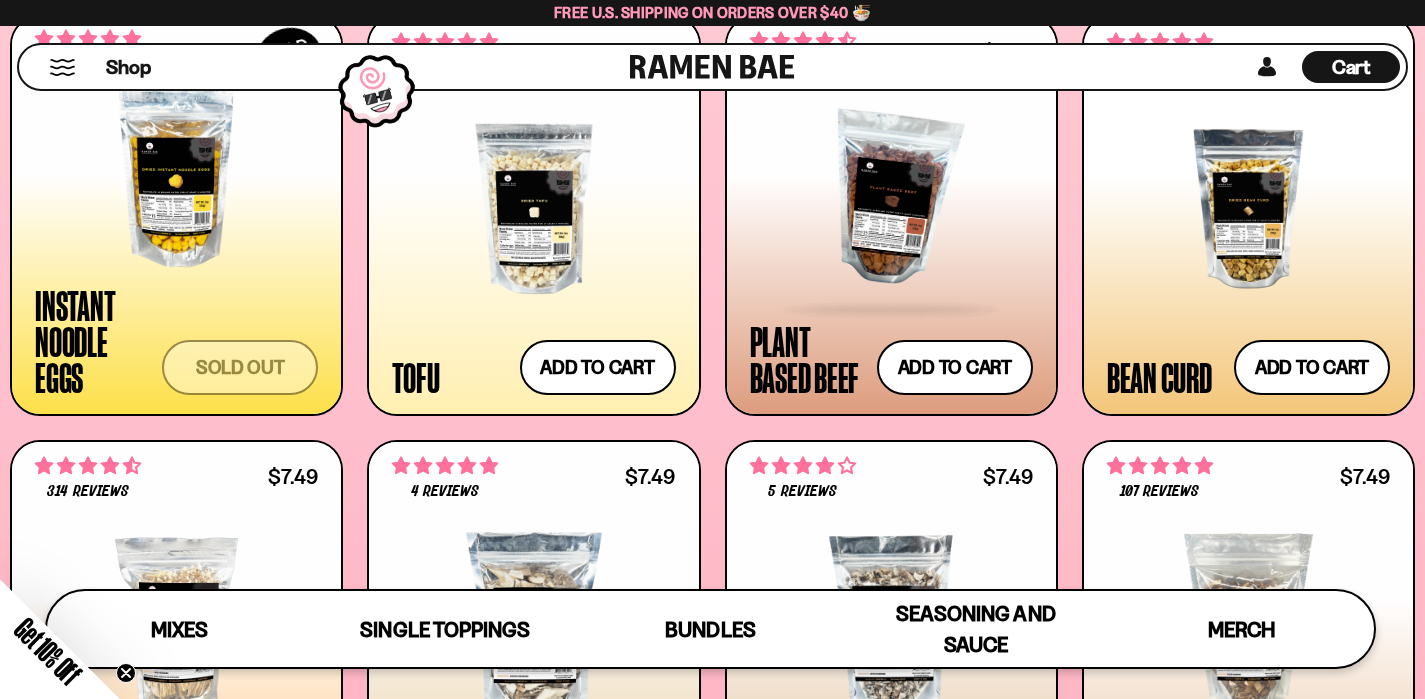 click on "Plant Based Beef" at bounding box center [808, 359] 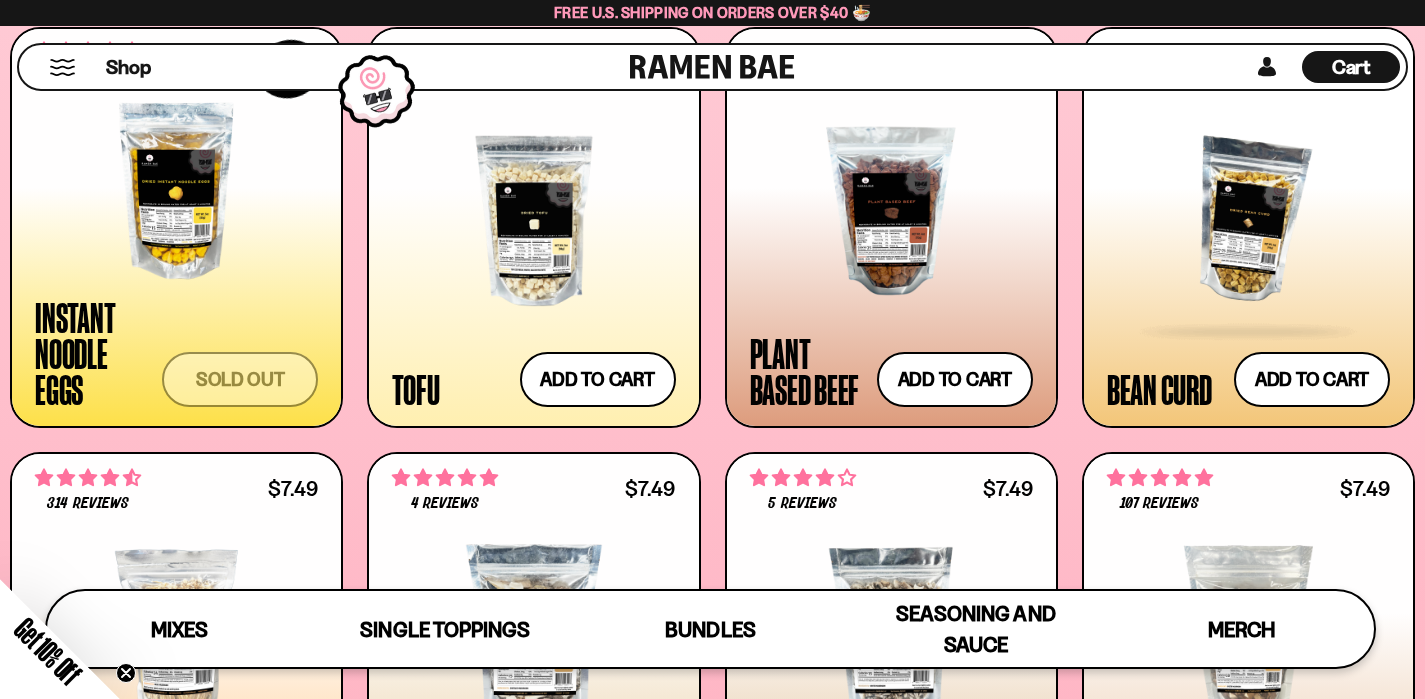 click at bounding box center (1248, 221) 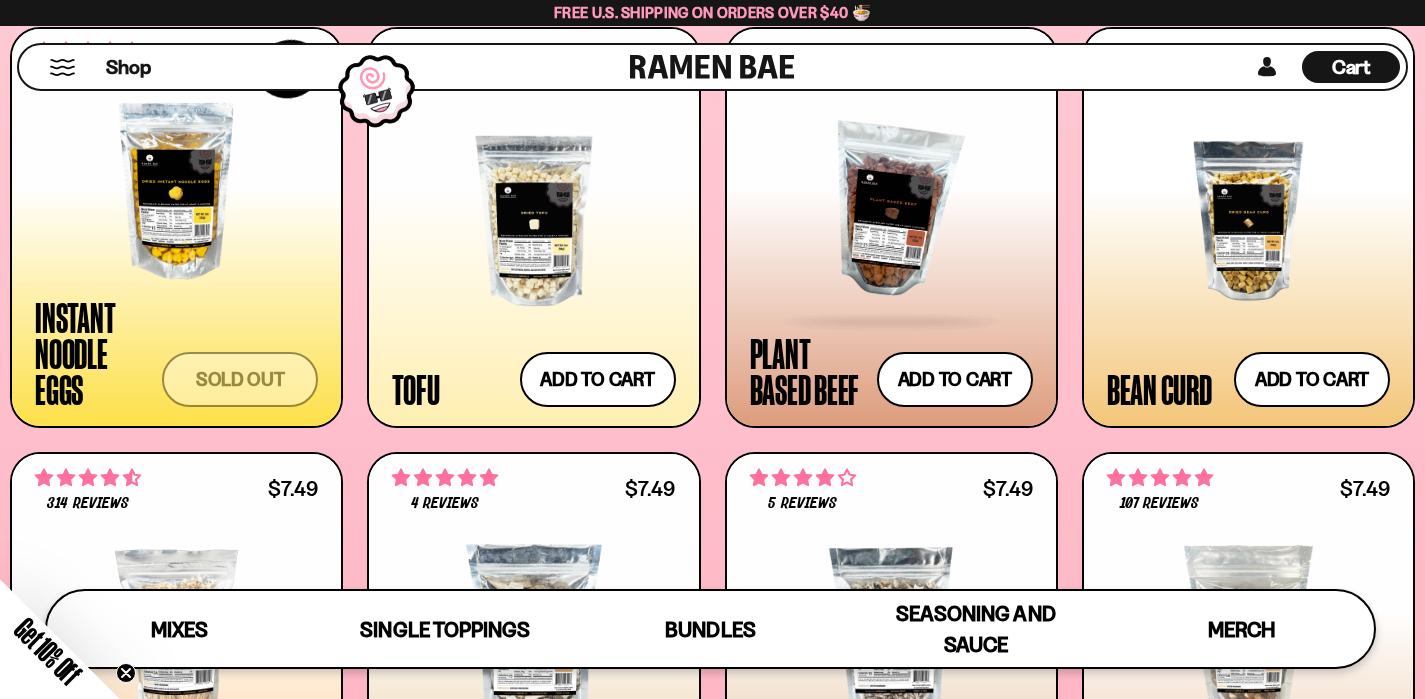 scroll, scrollTop: 2222, scrollLeft: 0, axis: vertical 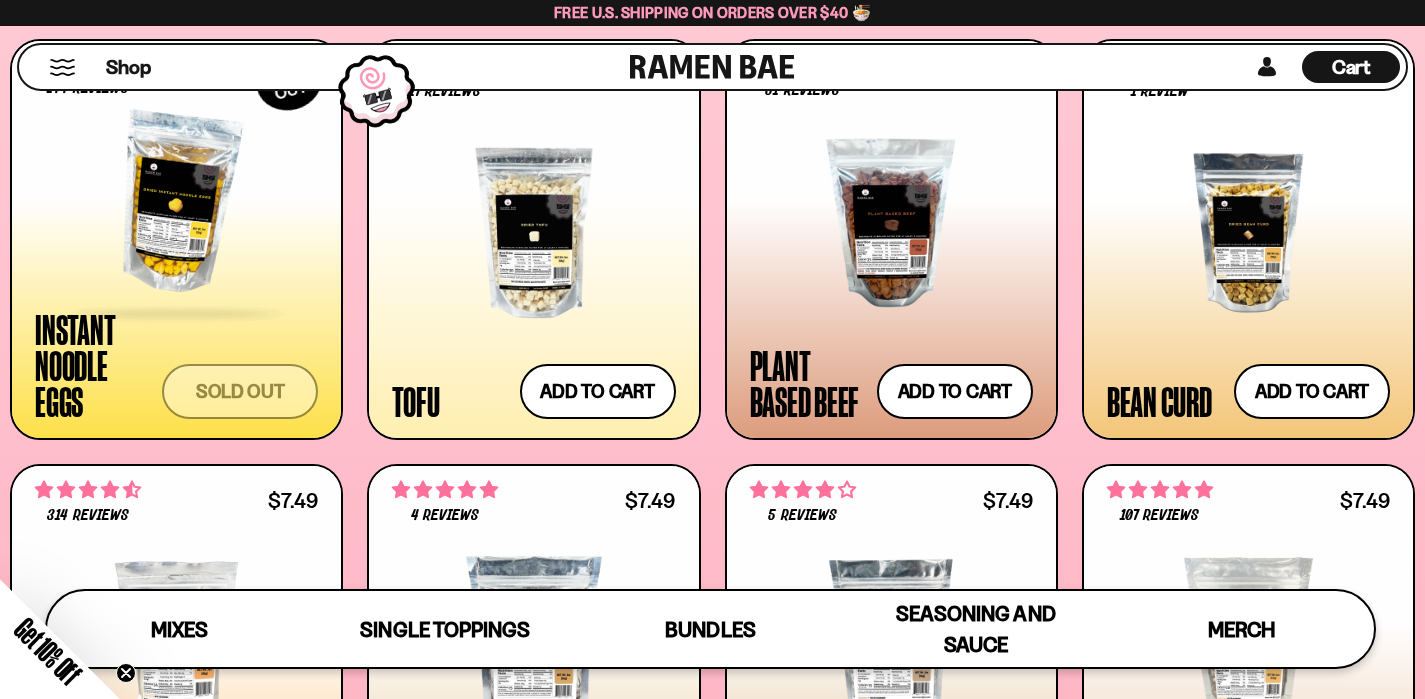 click on "144 reviews
Instant Noodle Eggs
Sold out" at bounding box center [176, 239] 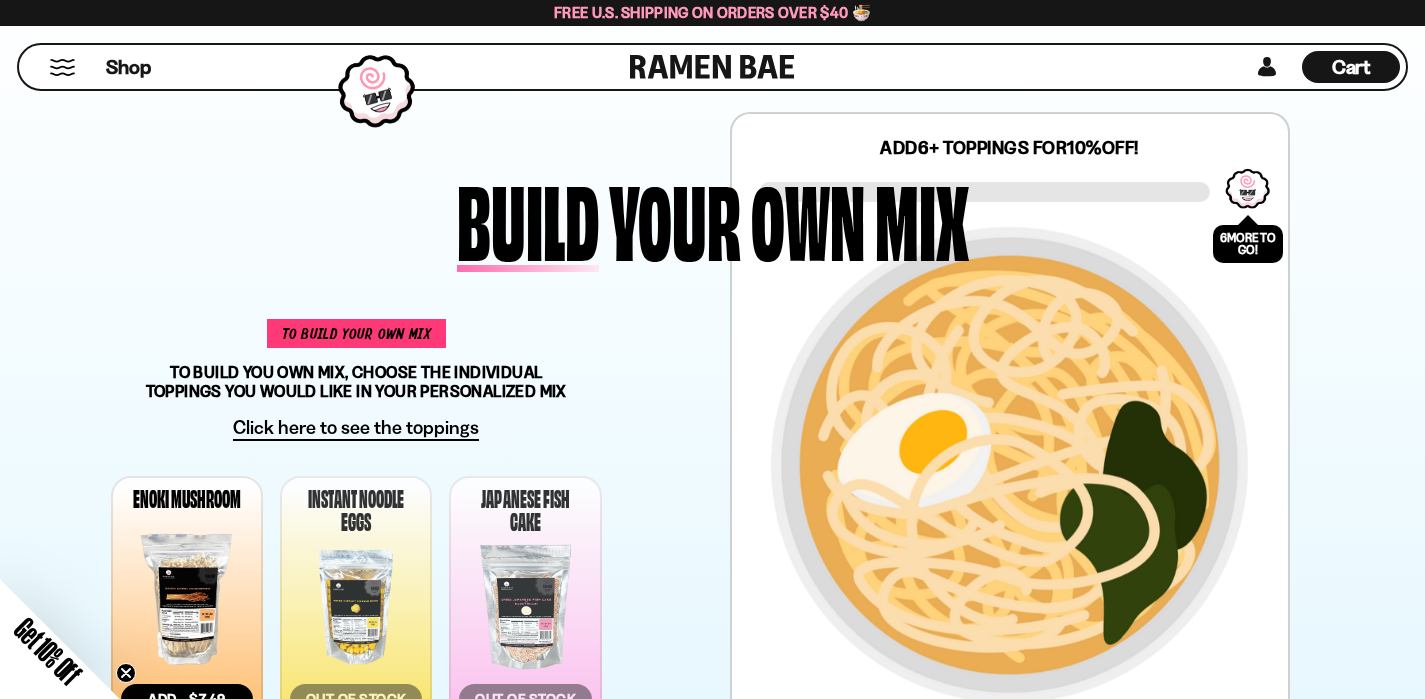 scroll, scrollTop: 330, scrollLeft: 0, axis: vertical 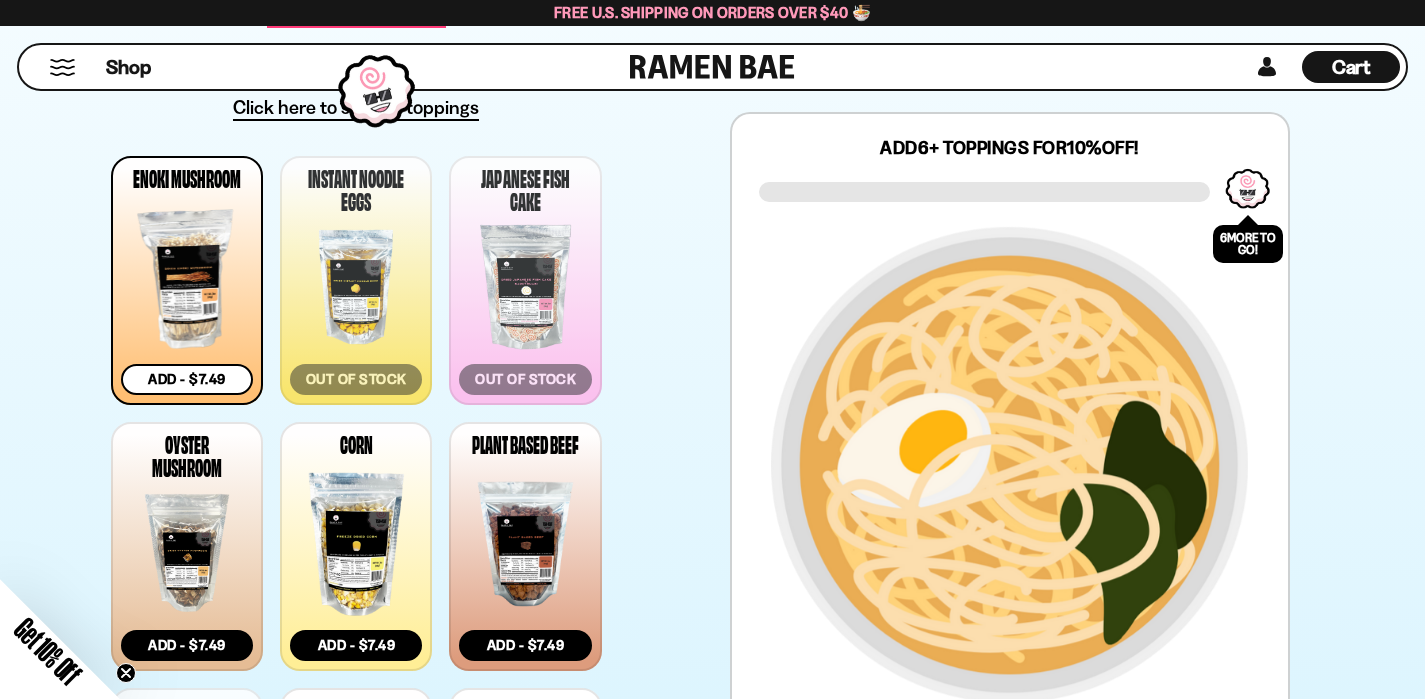 click on "Add - $7.49" at bounding box center [187, 379] 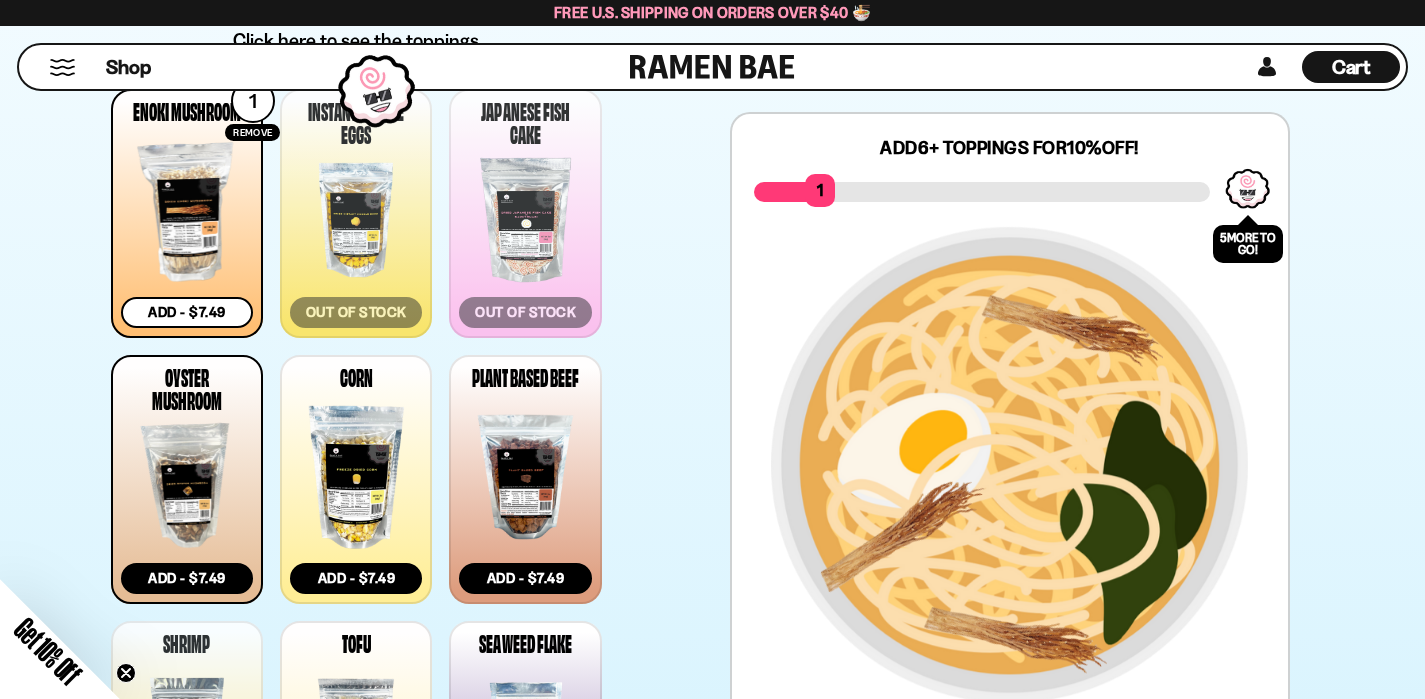 scroll, scrollTop: 489, scrollLeft: 0, axis: vertical 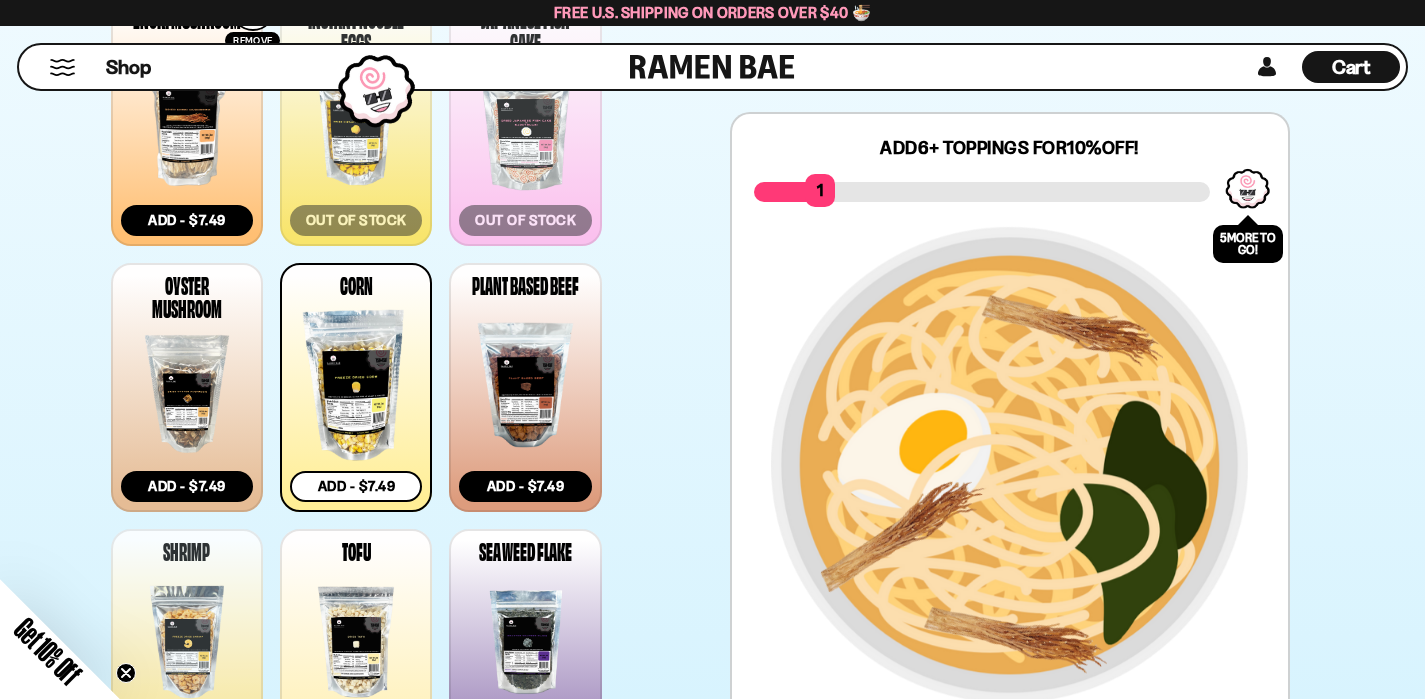 click on "Add - $7.49" at bounding box center [356, 486] 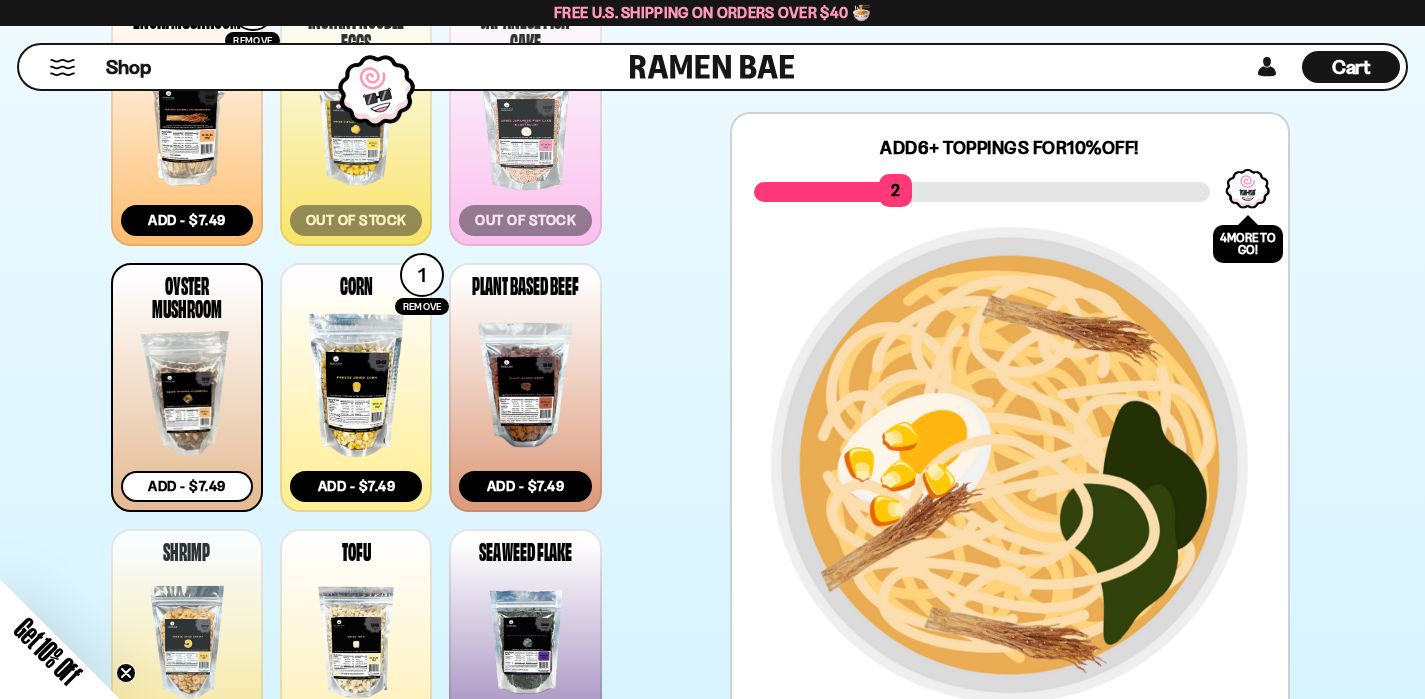 click on "Add - $7.49" at bounding box center [187, 486] 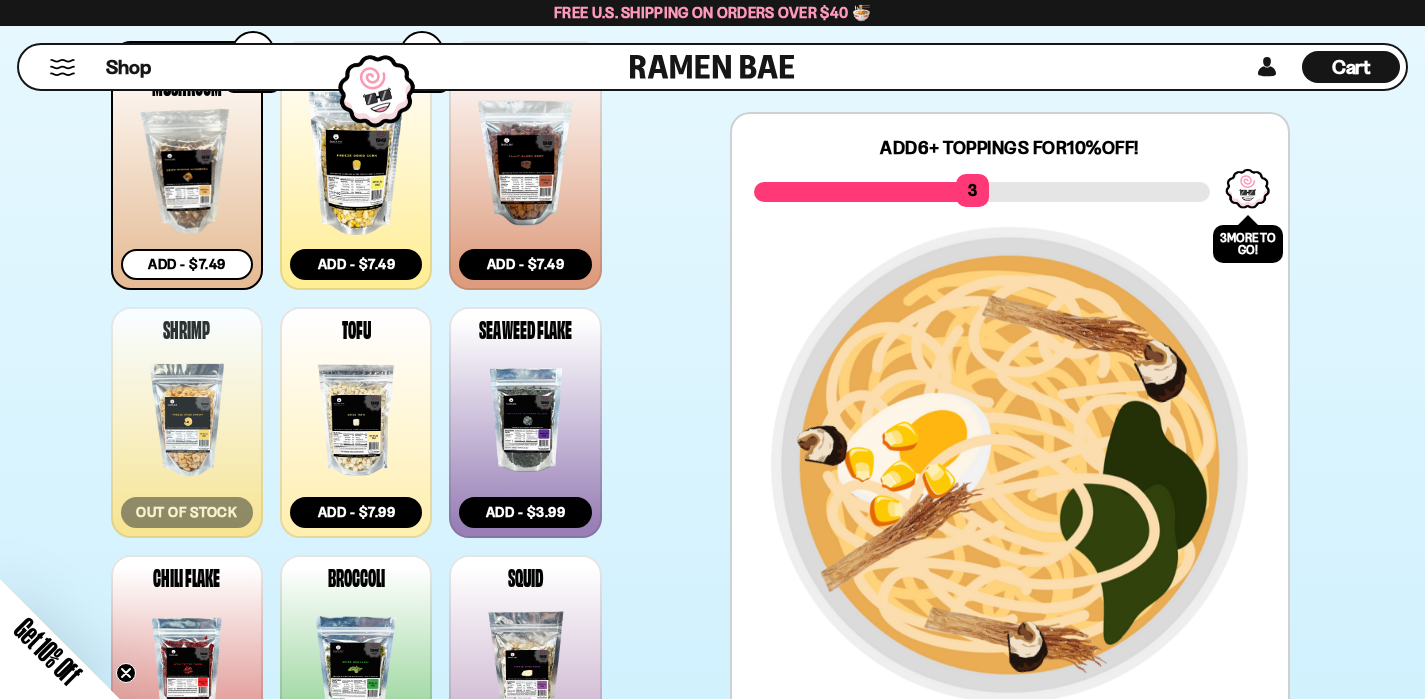scroll, scrollTop: 768, scrollLeft: 0, axis: vertical 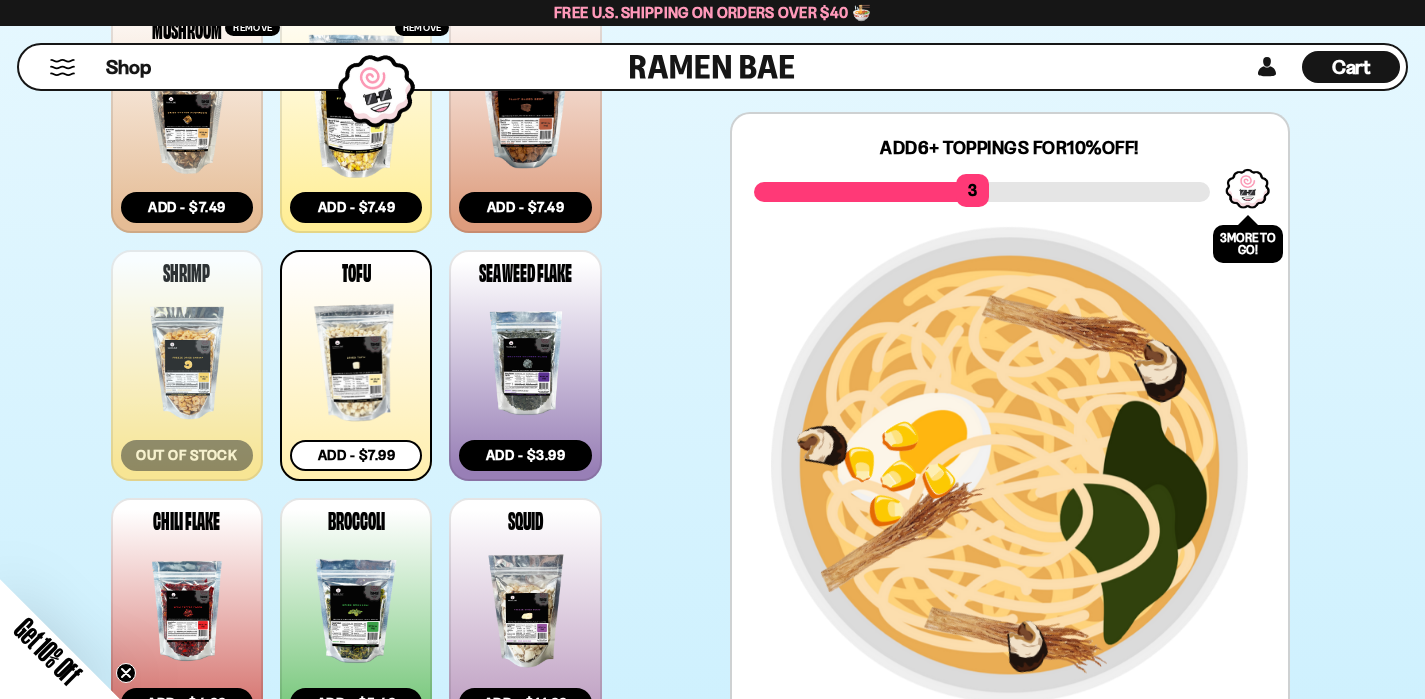 click on "Add - $7.99" at bounding box center (356, 455) 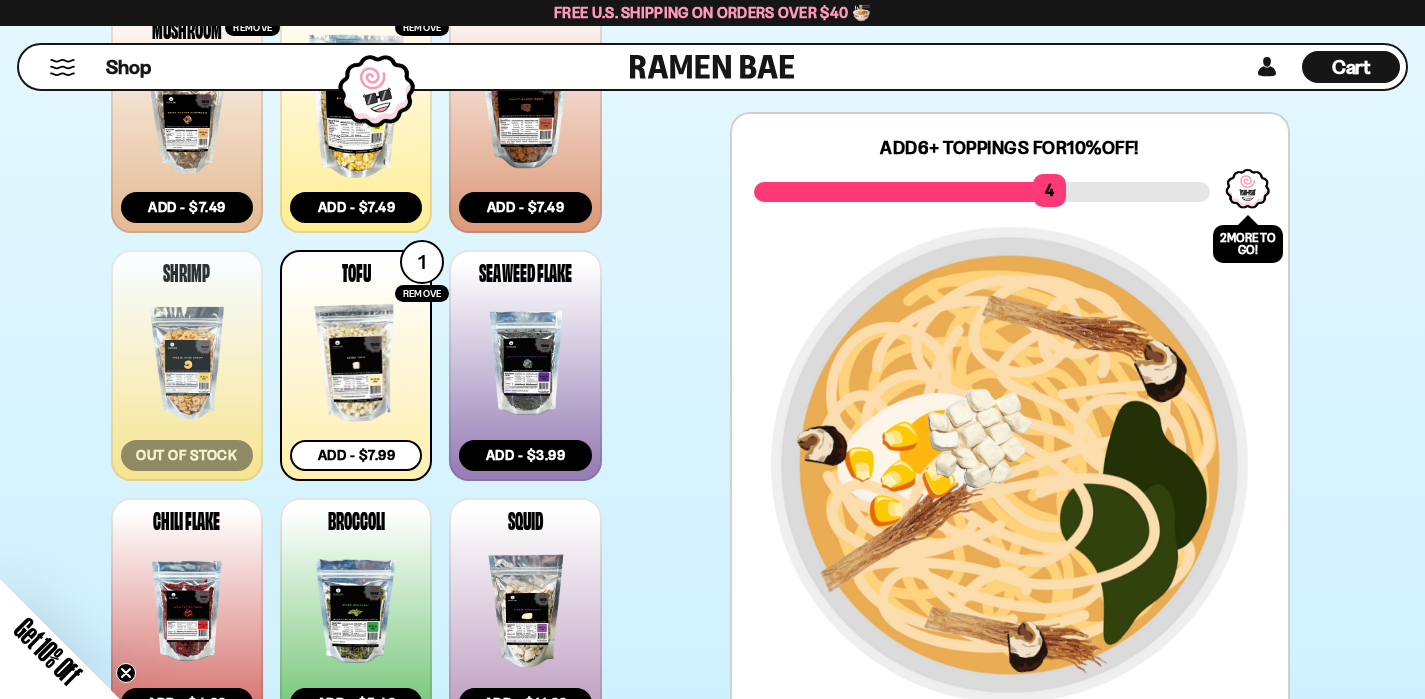 scroll, scrollTop: 1089, scrollLeft: 0, axis: vertical 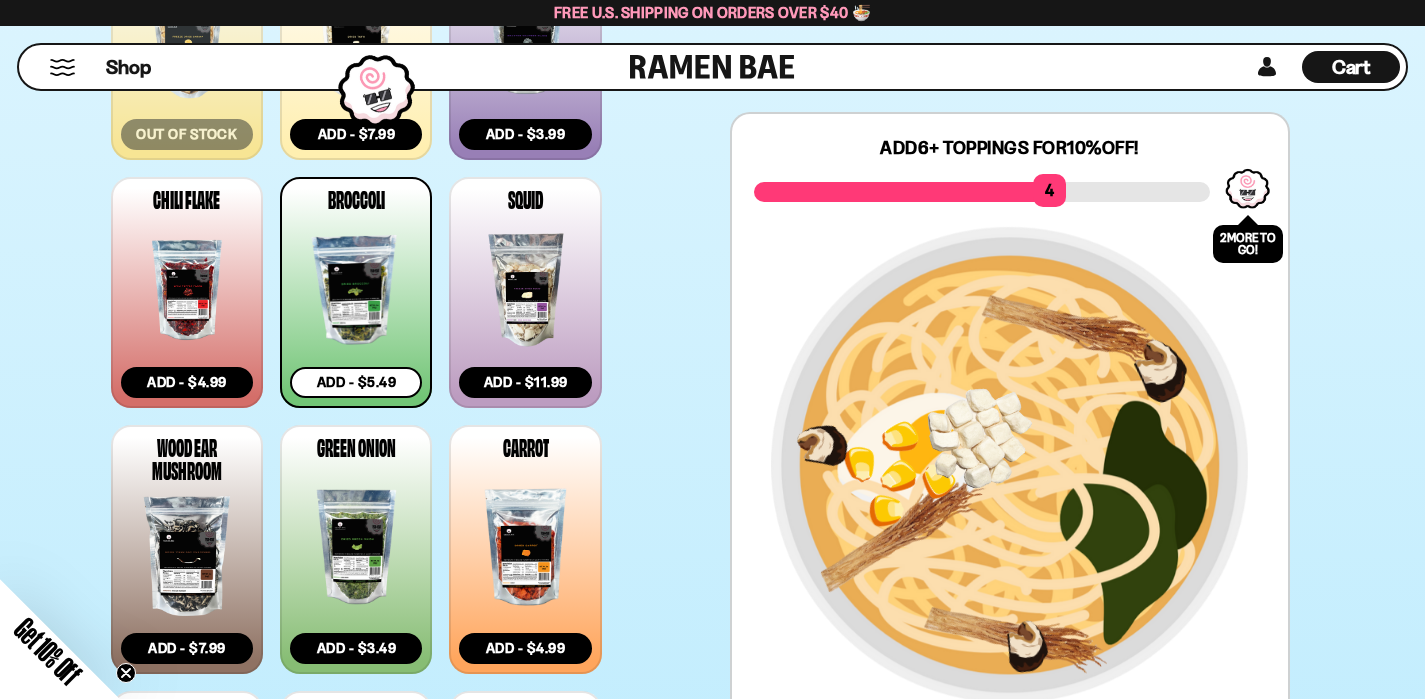 click on "Add - $5.49" at bounding box center [356, 382] 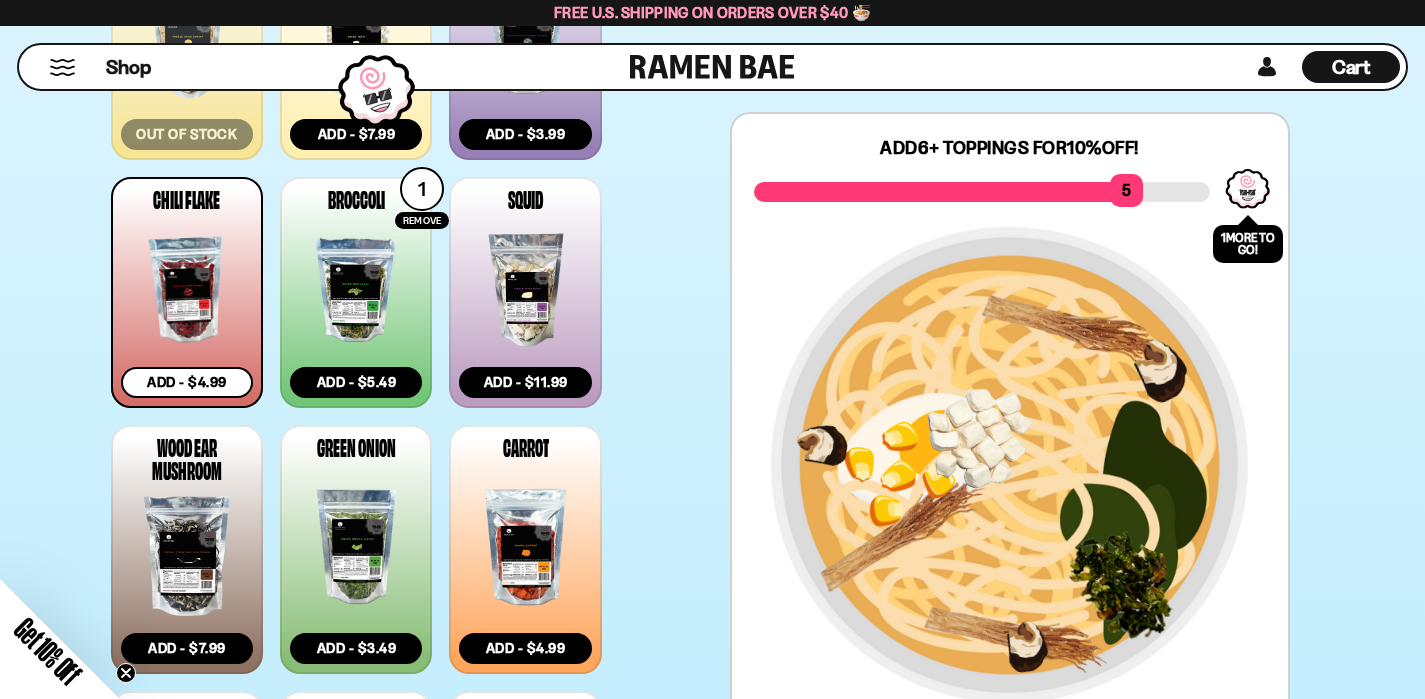 click on "Add - $4.99" at bounding box center [187, 382] 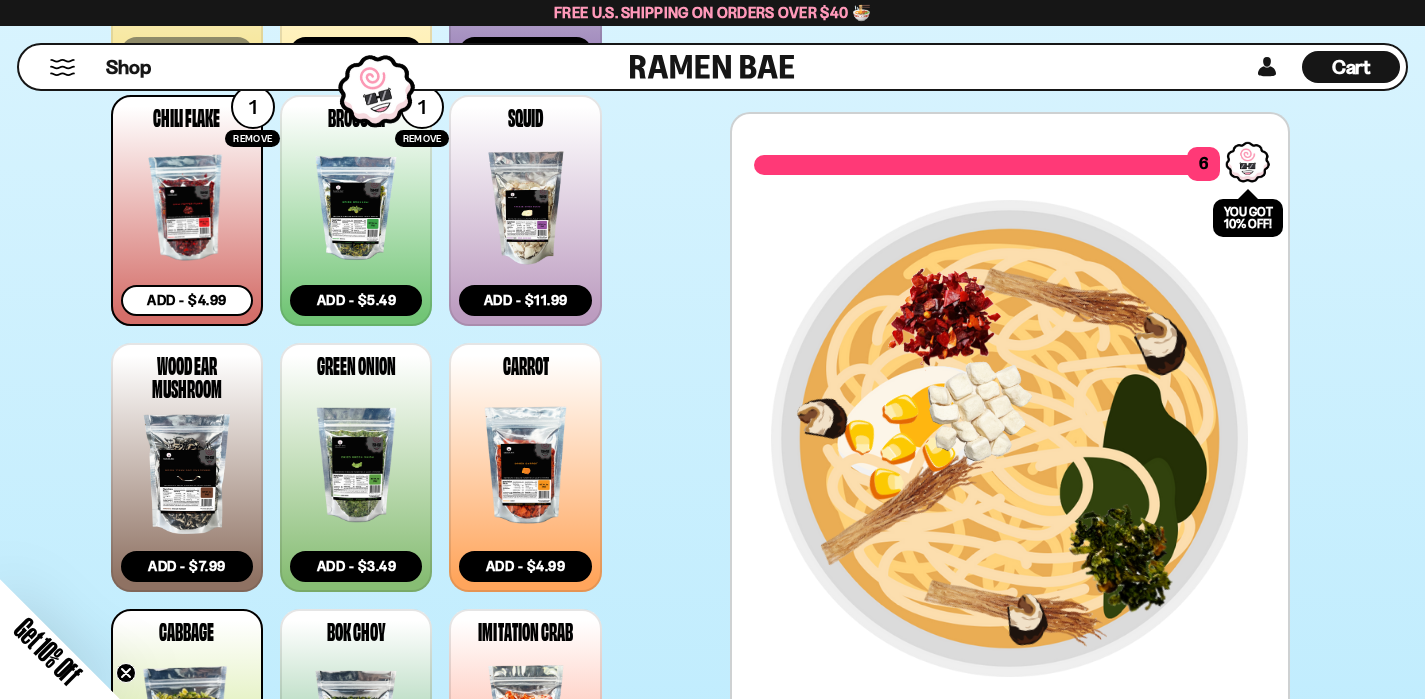 scroll, scrollTop: 1077, scrollLeft: 0, axis: vertical 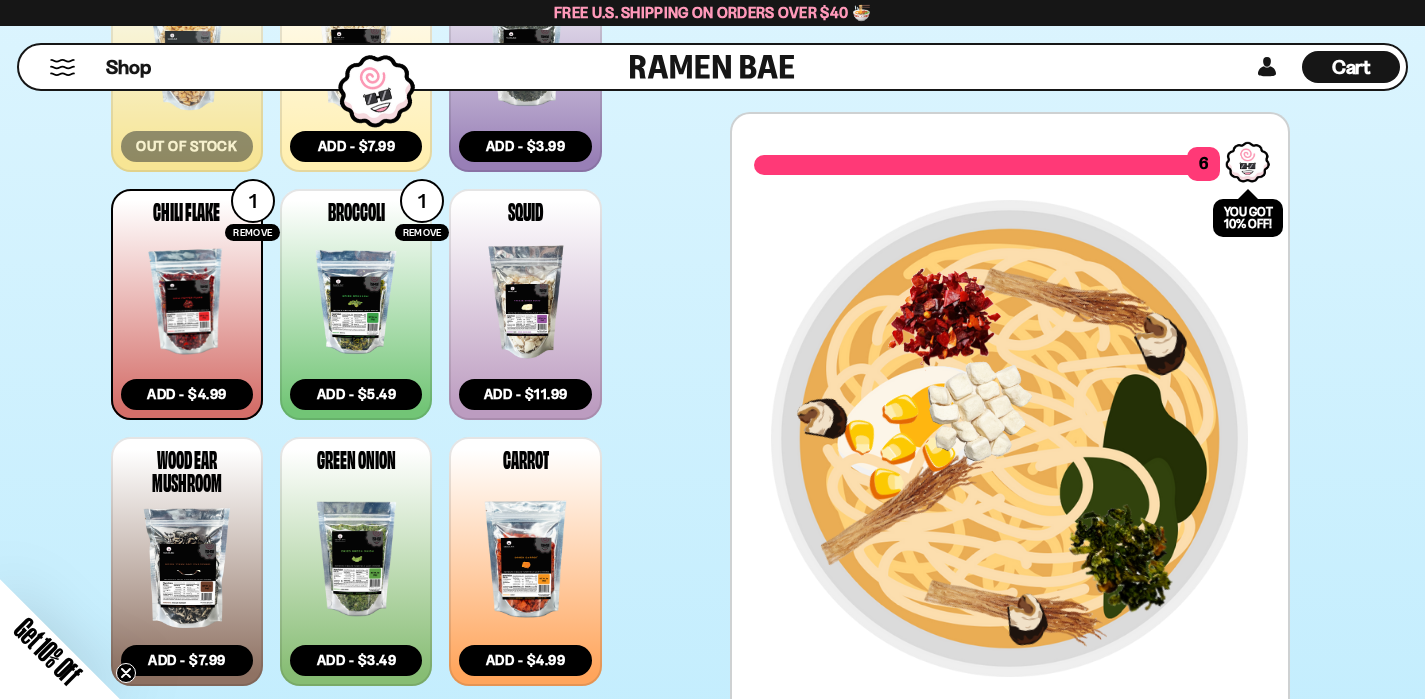 click on "1" at bounding box center (253, 201) 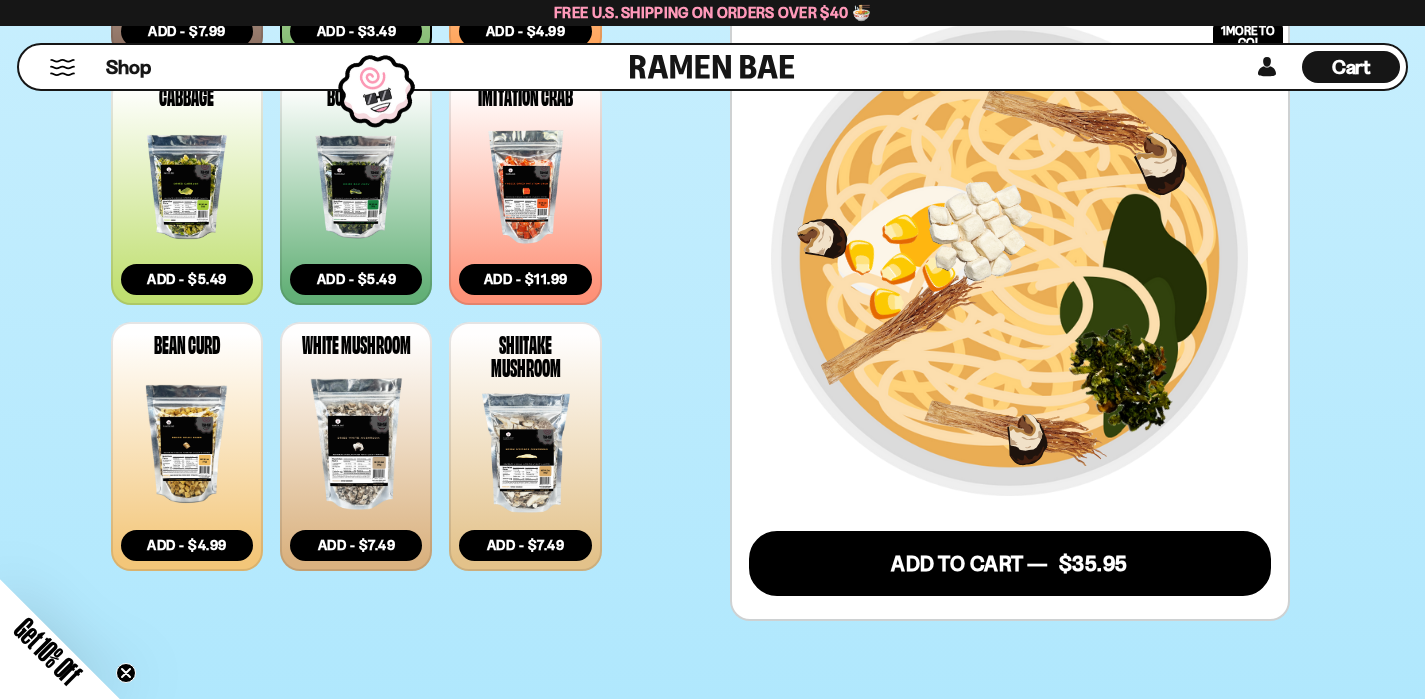 scroll, scrollTop: 1681, scrollLeft: 0, axis: vertical 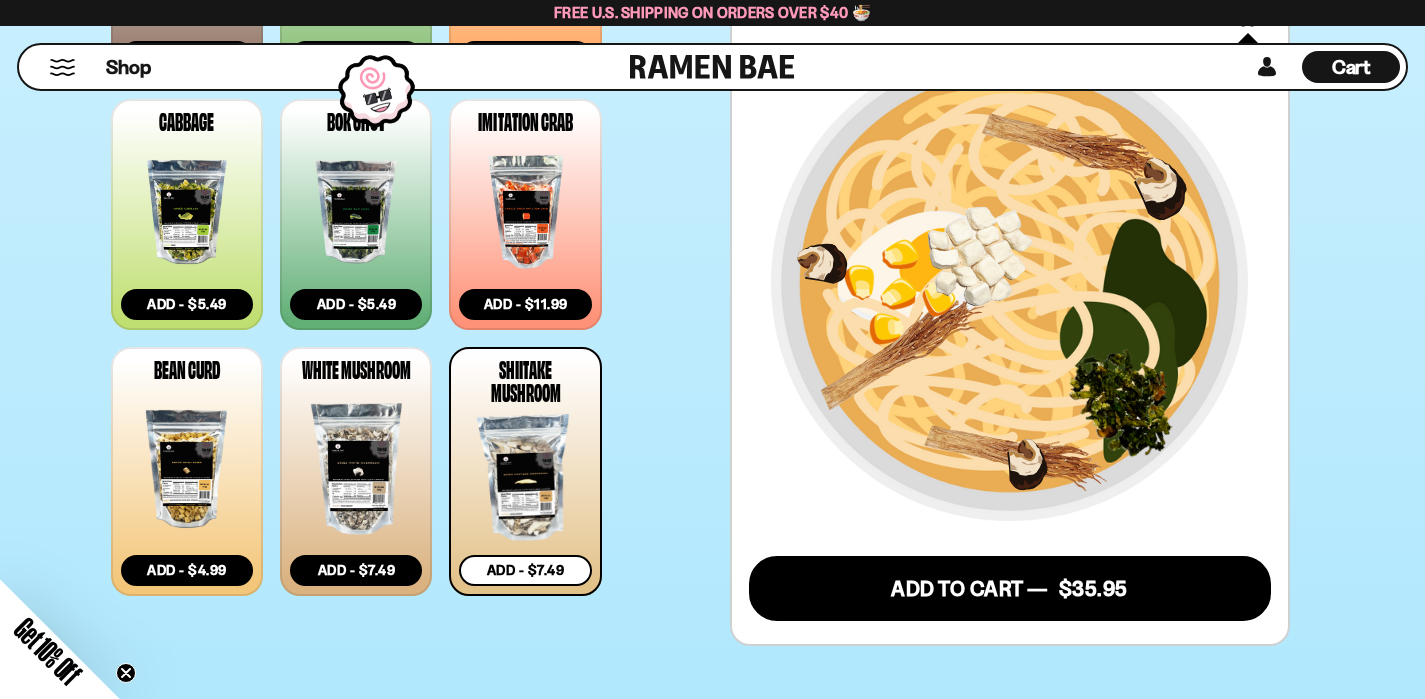 click on "Add - $7.49" at bounding box center (525, 570) 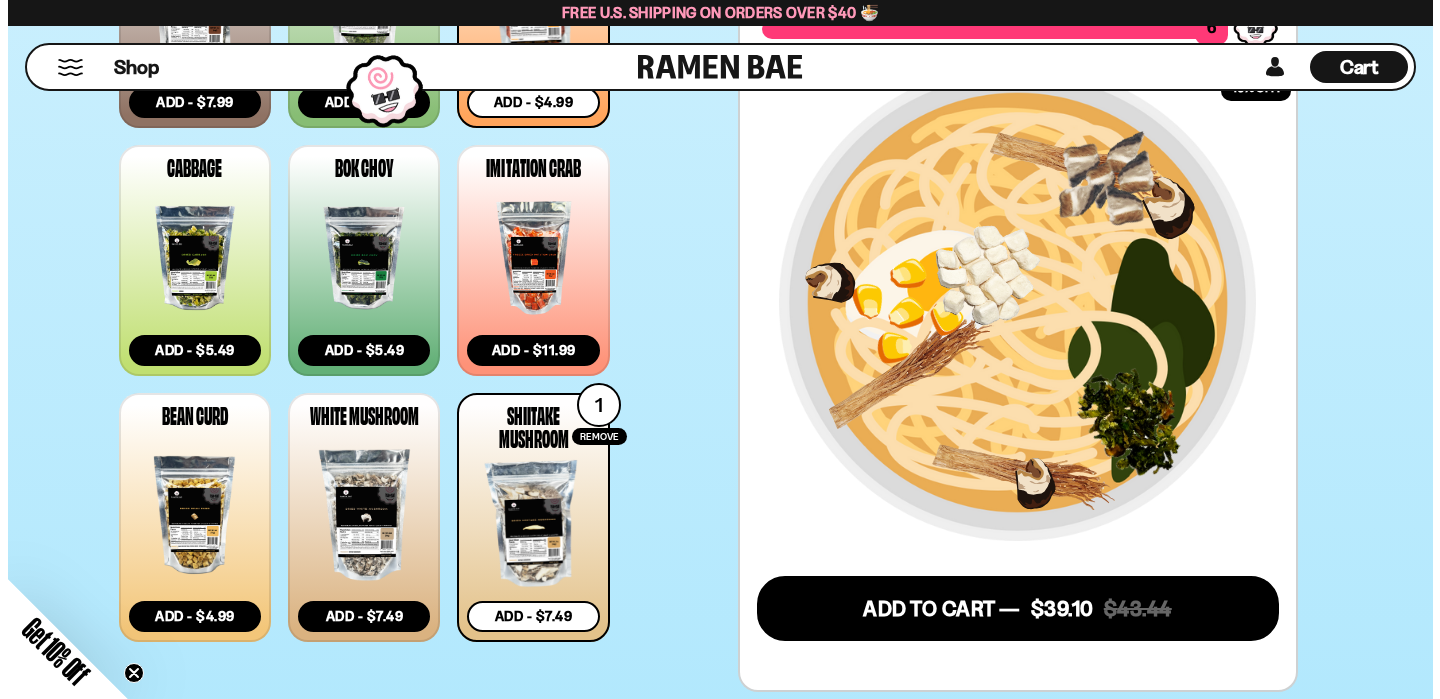 scroll, scrollTop: 1871, scrollLeft: 0, axis: vertical 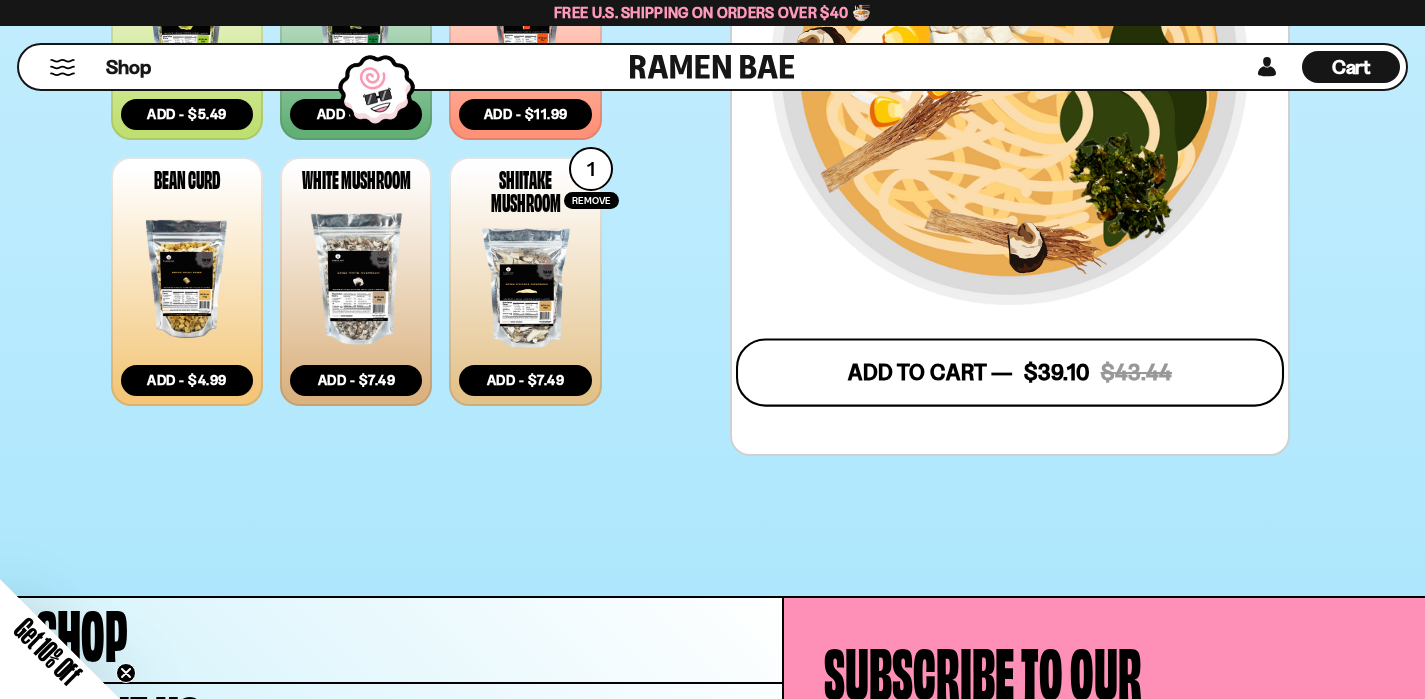 click on "Add to Cart —
$ 39.10
$ 43.44" at bounding box center [1009, 372] 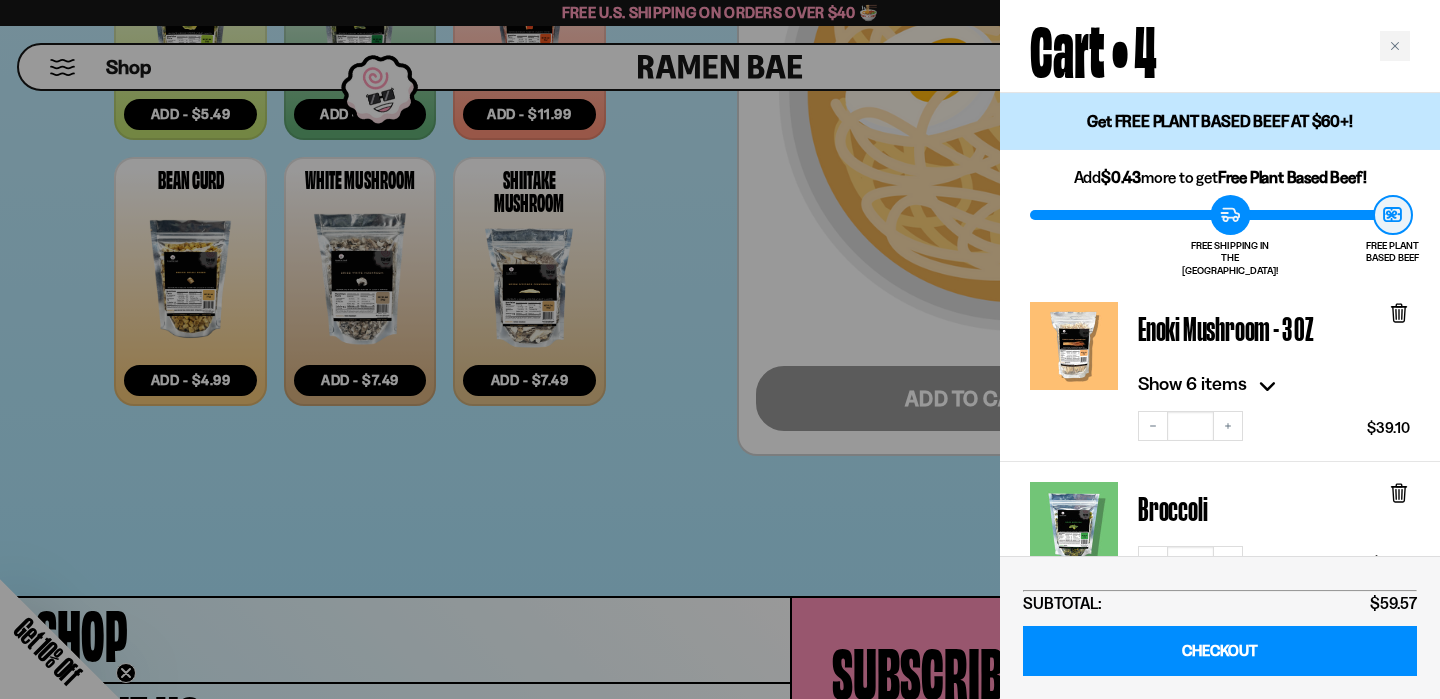 click on "Show 6 items" at bounding box center (1210, 385) 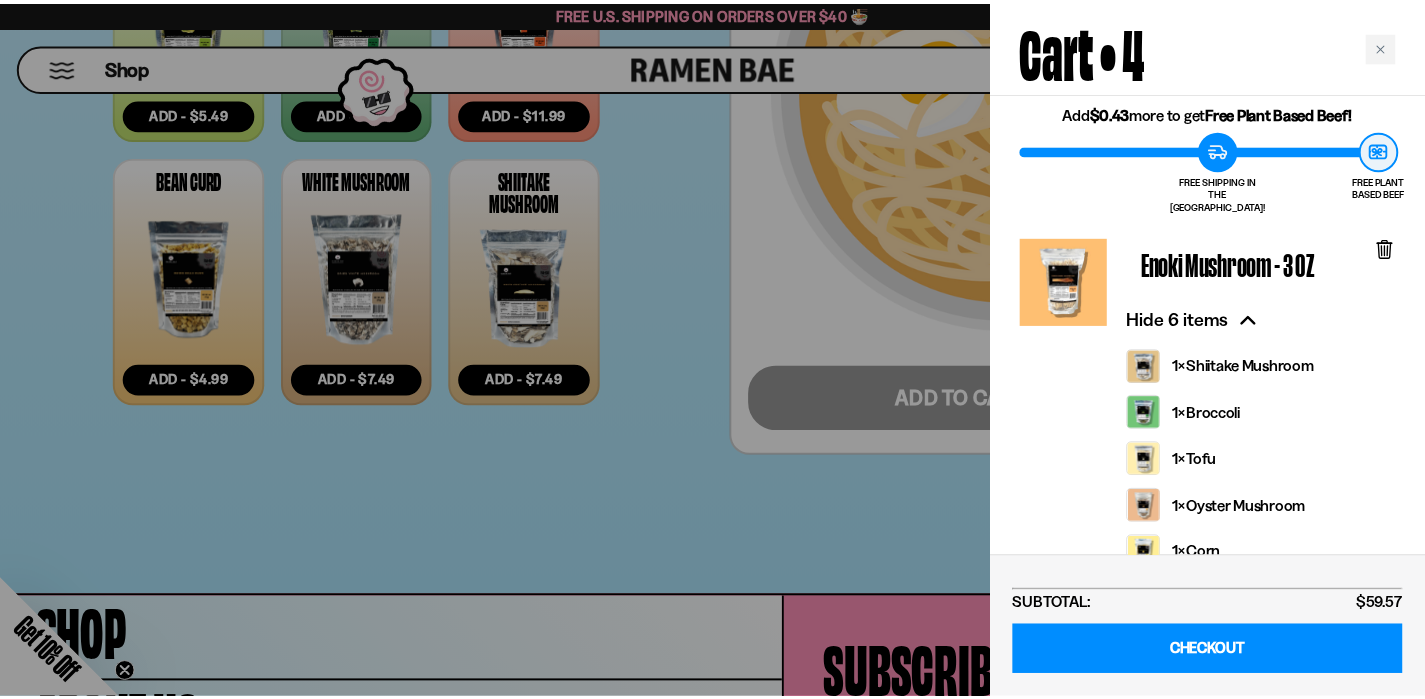 scroll, scrollTop: 312, scrollLeft: 0, axis: vertical 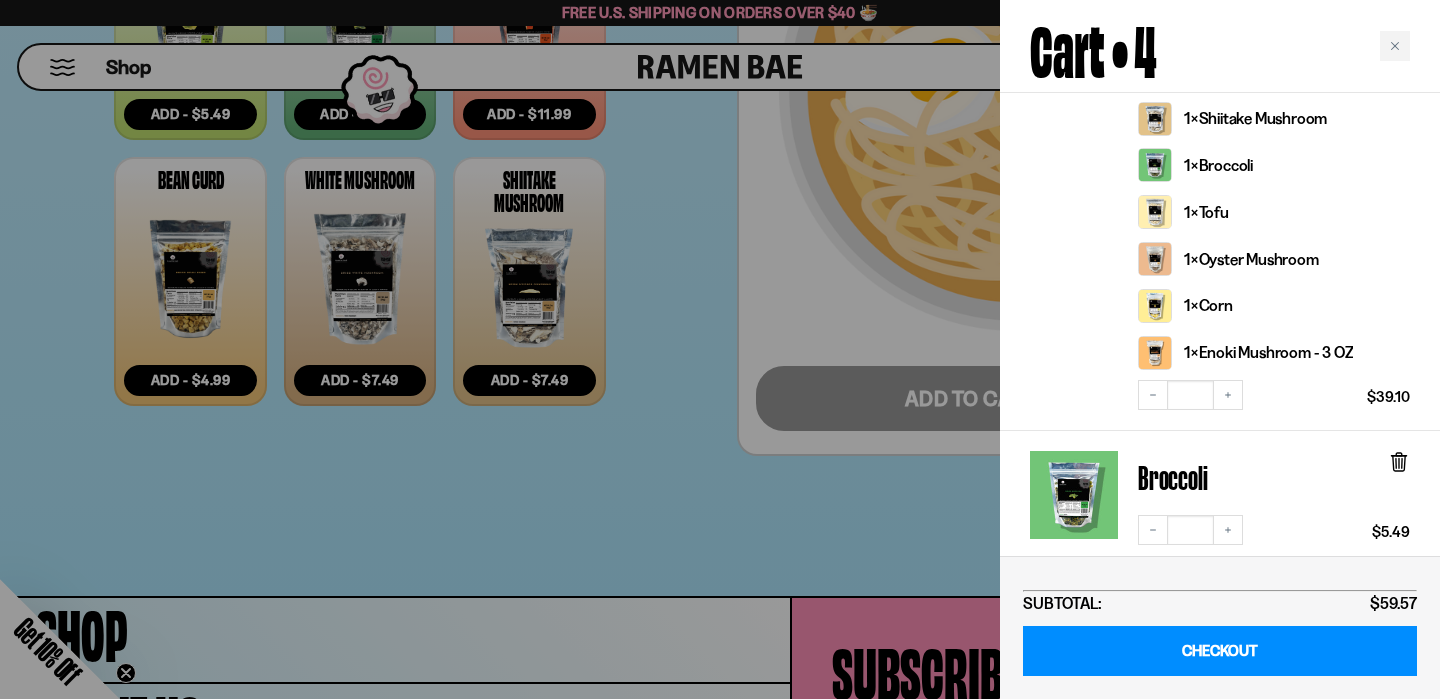 click at bounding box center [720, 349] 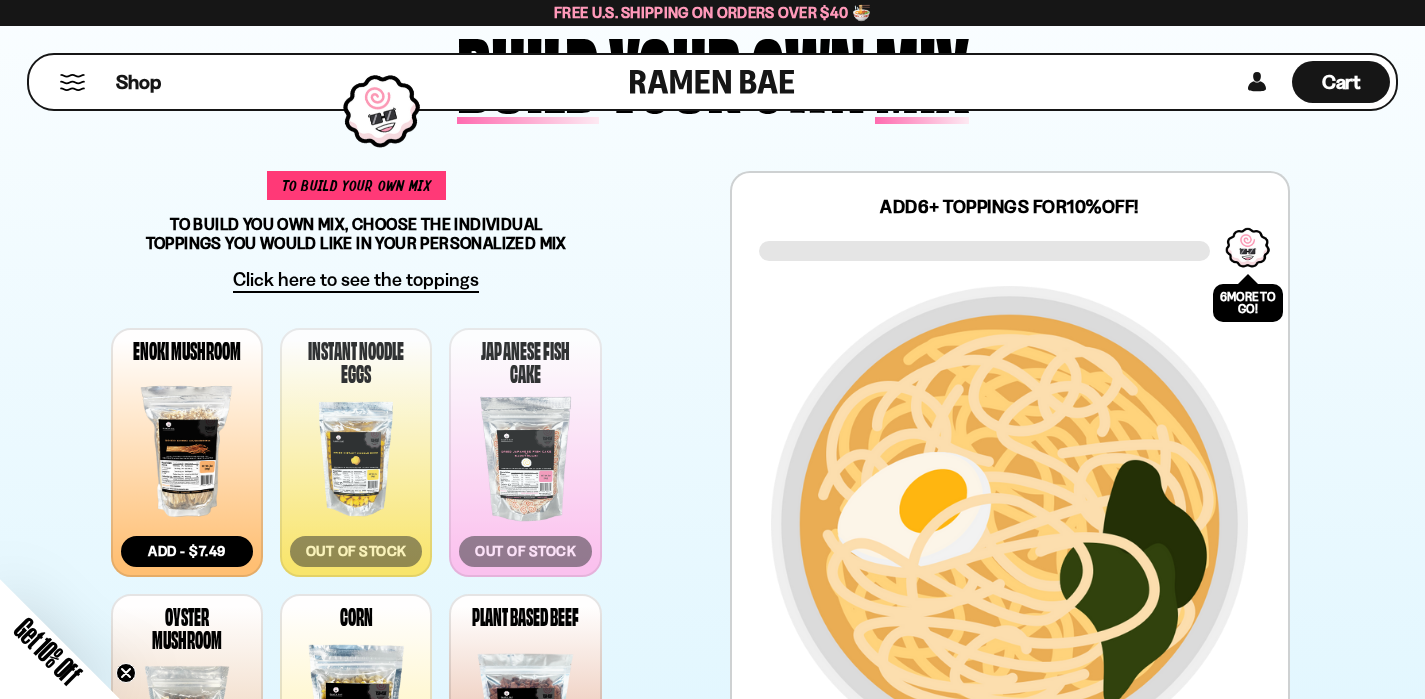 scroll, scrollTop: 0, scrollLeft: 0, axis: both 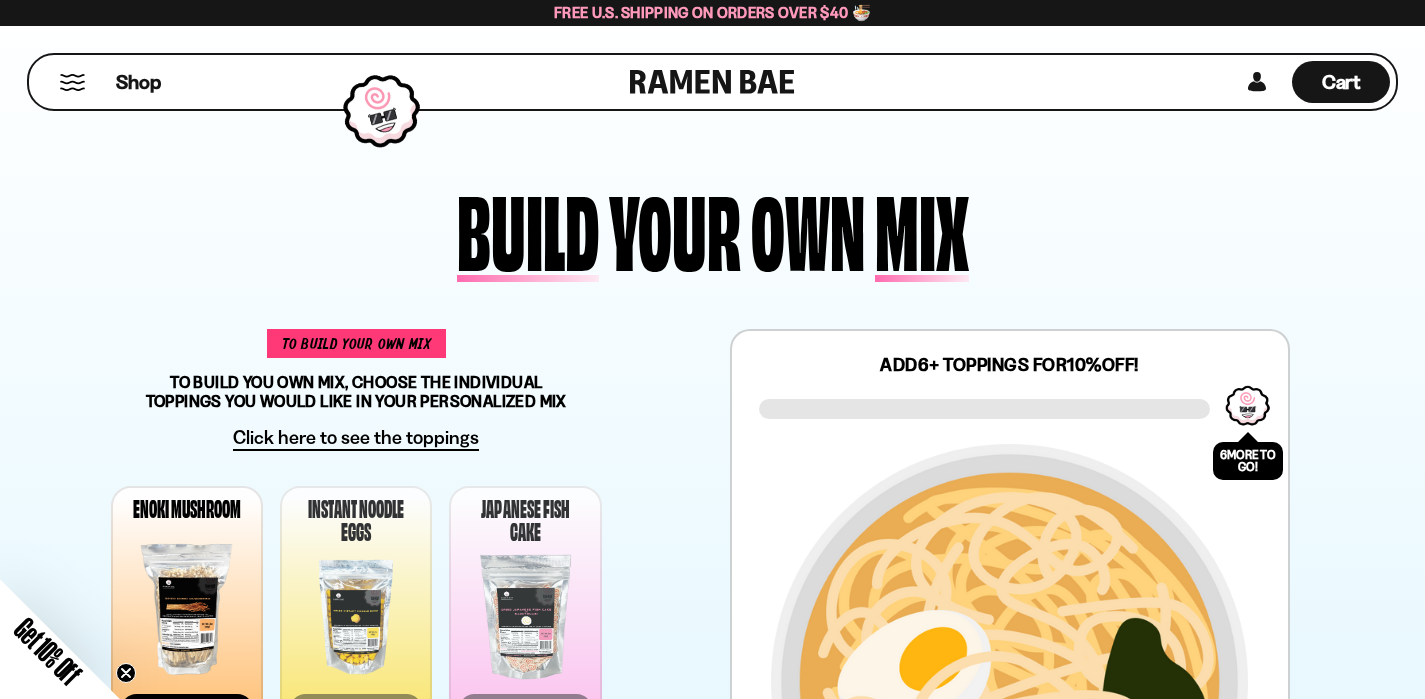 click on "Build" at bounding box center (528, 227) 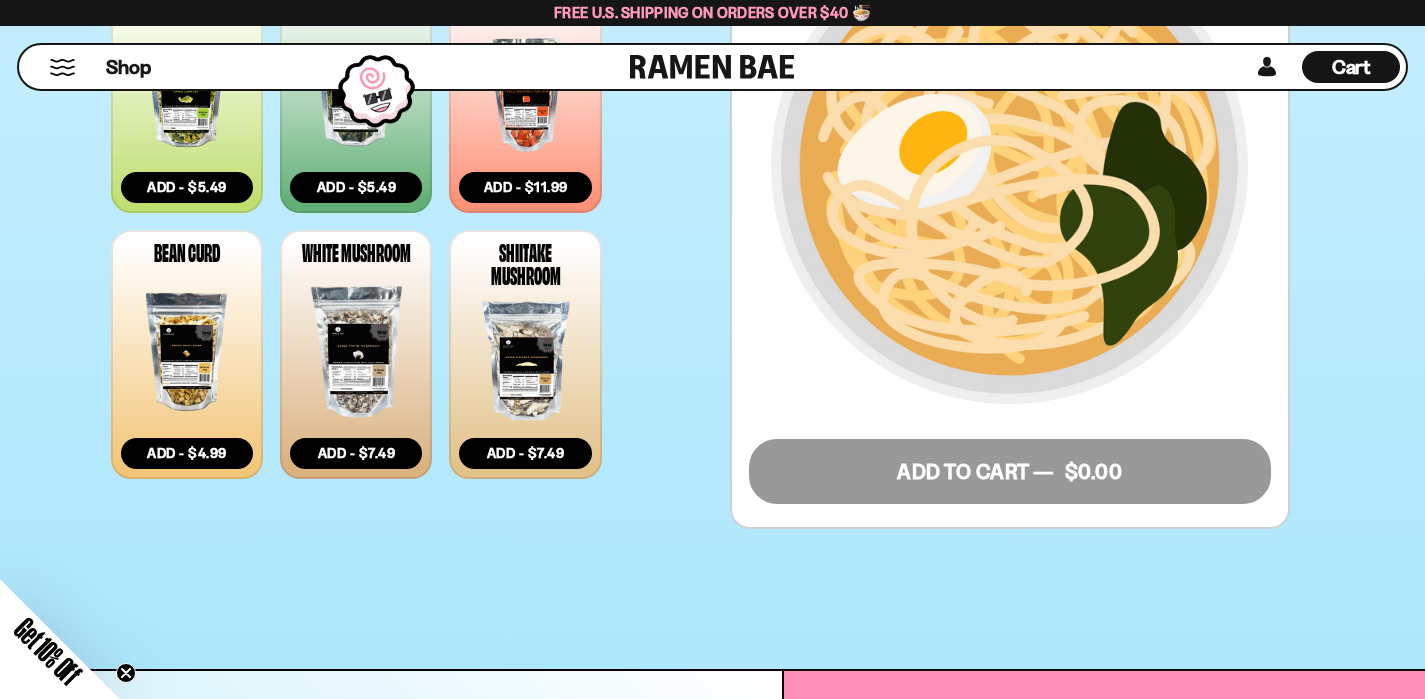 scroll, scrollTop: 2245, scrollLeft: 0, axis: vertical 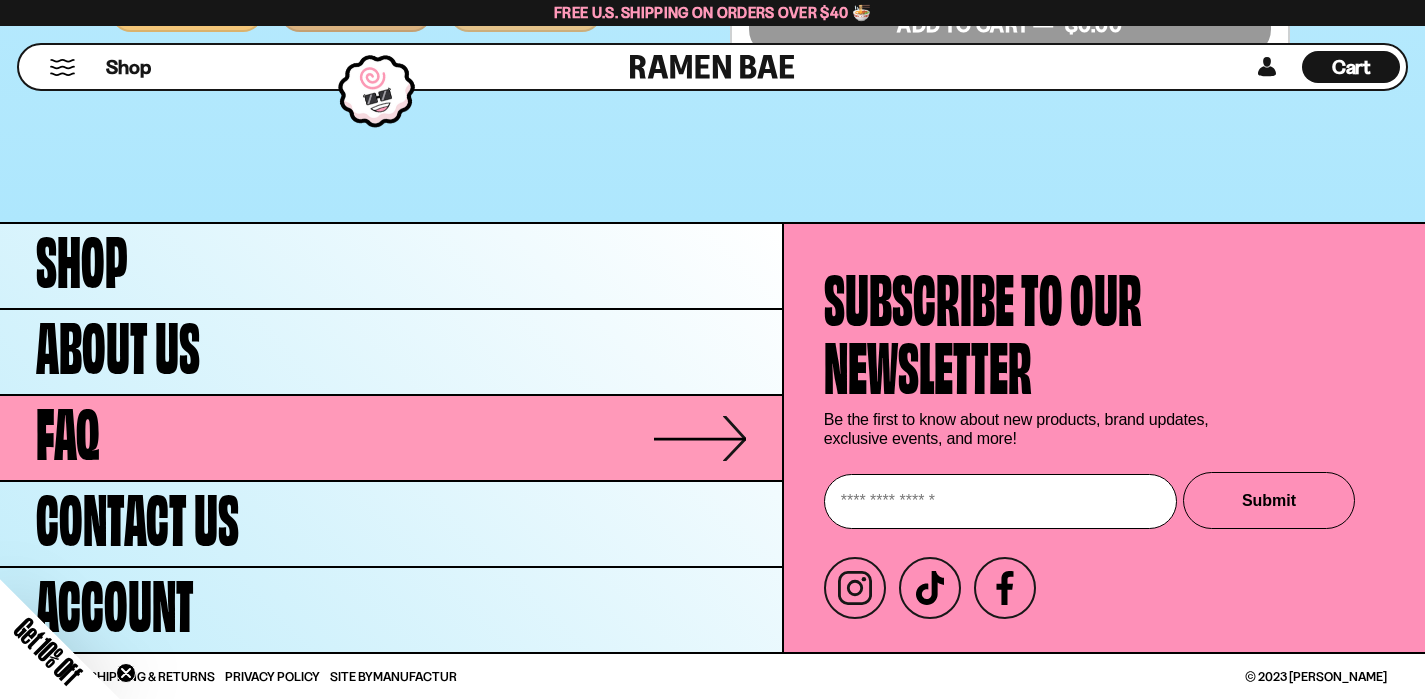 click on "FAQ" at bounding box center [391, 438] 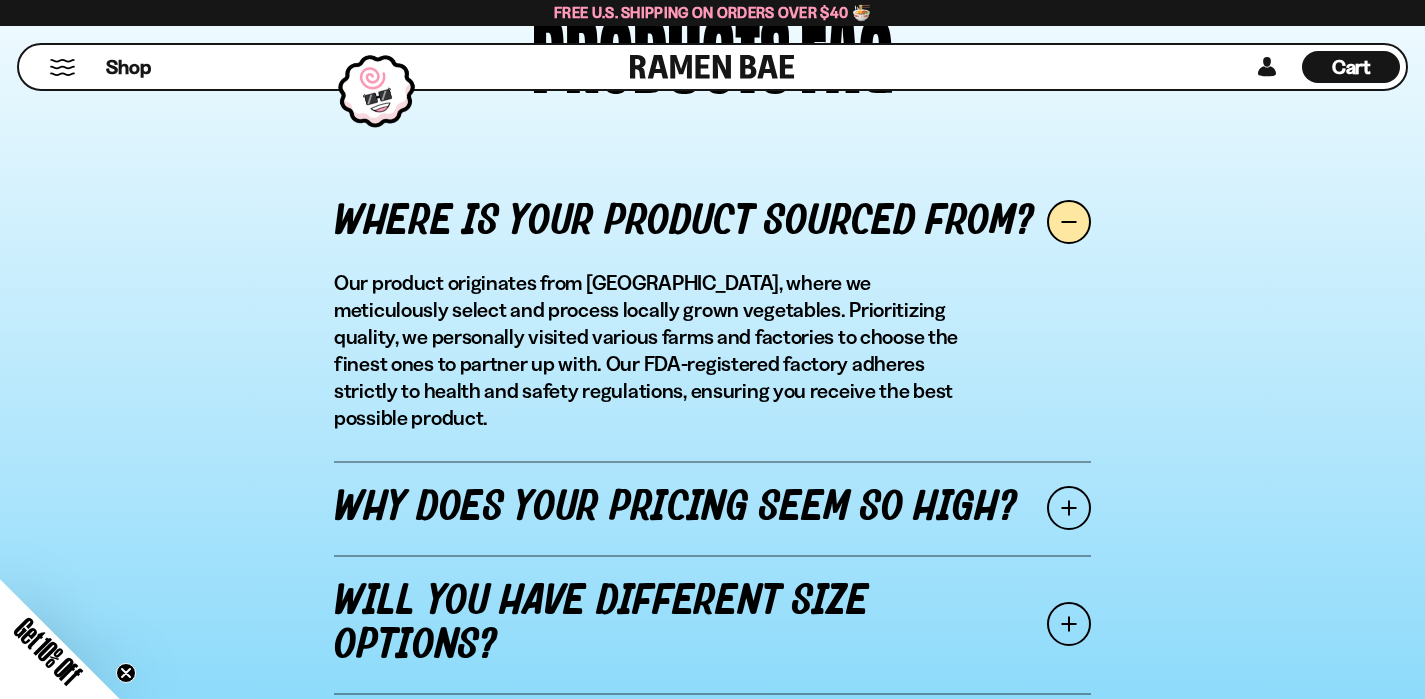 scroll, scrollTop: 2189, scrollLeft: 0, axis: vertical 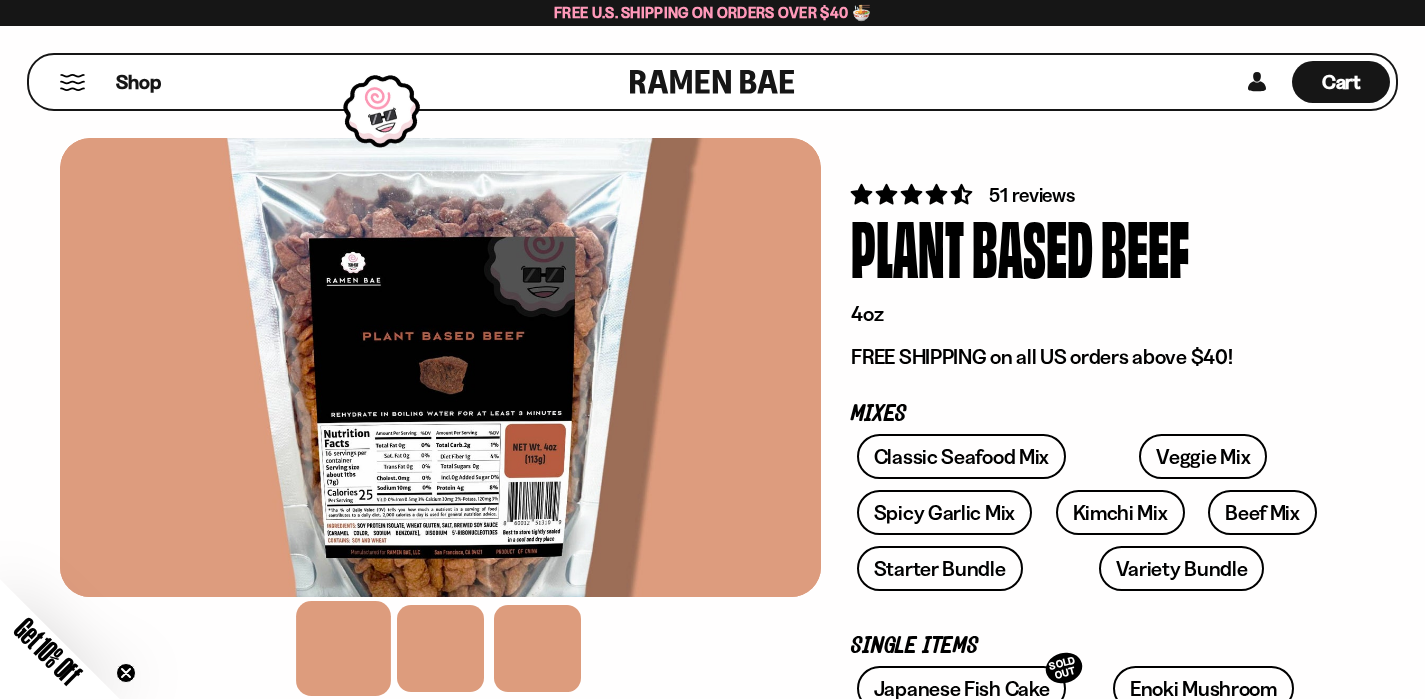 click at bounding box center (440, 367) 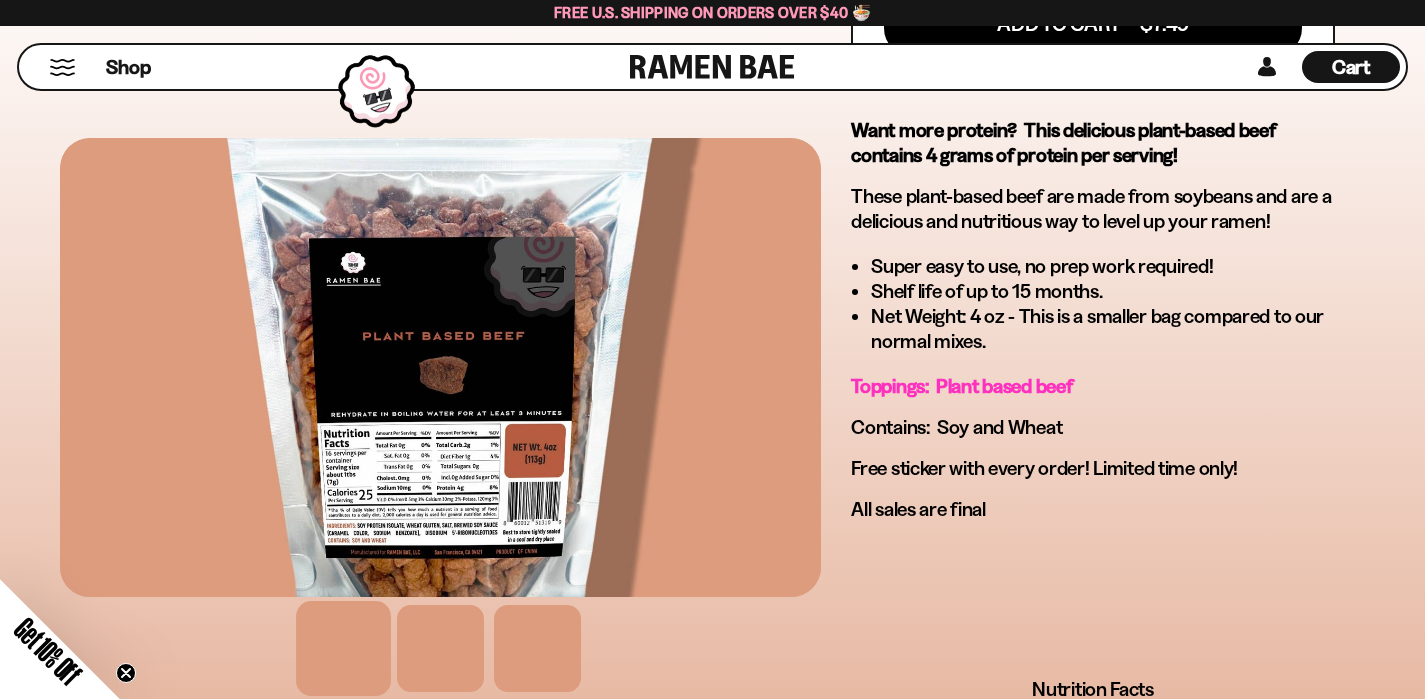 scroll, scrollTop: 1555, scrollLeft: 0, axis: vertical 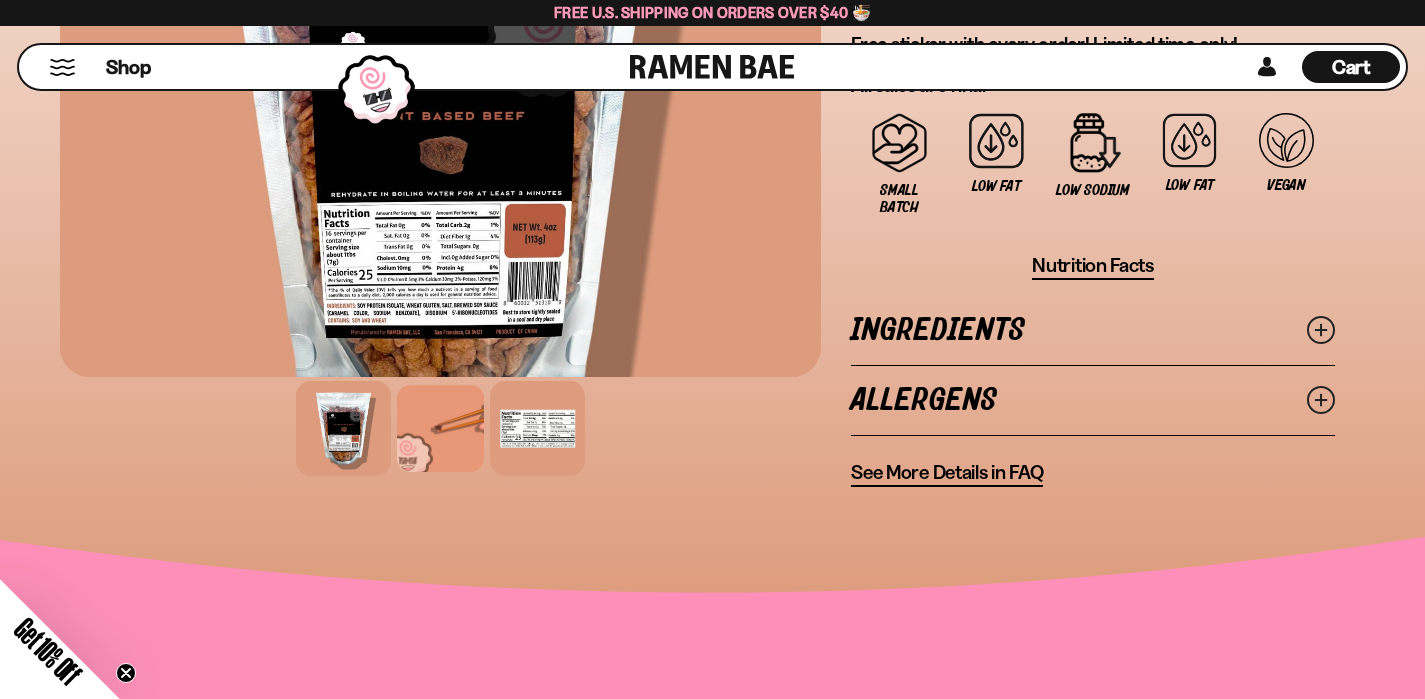 click at bounding box center (537, 428) 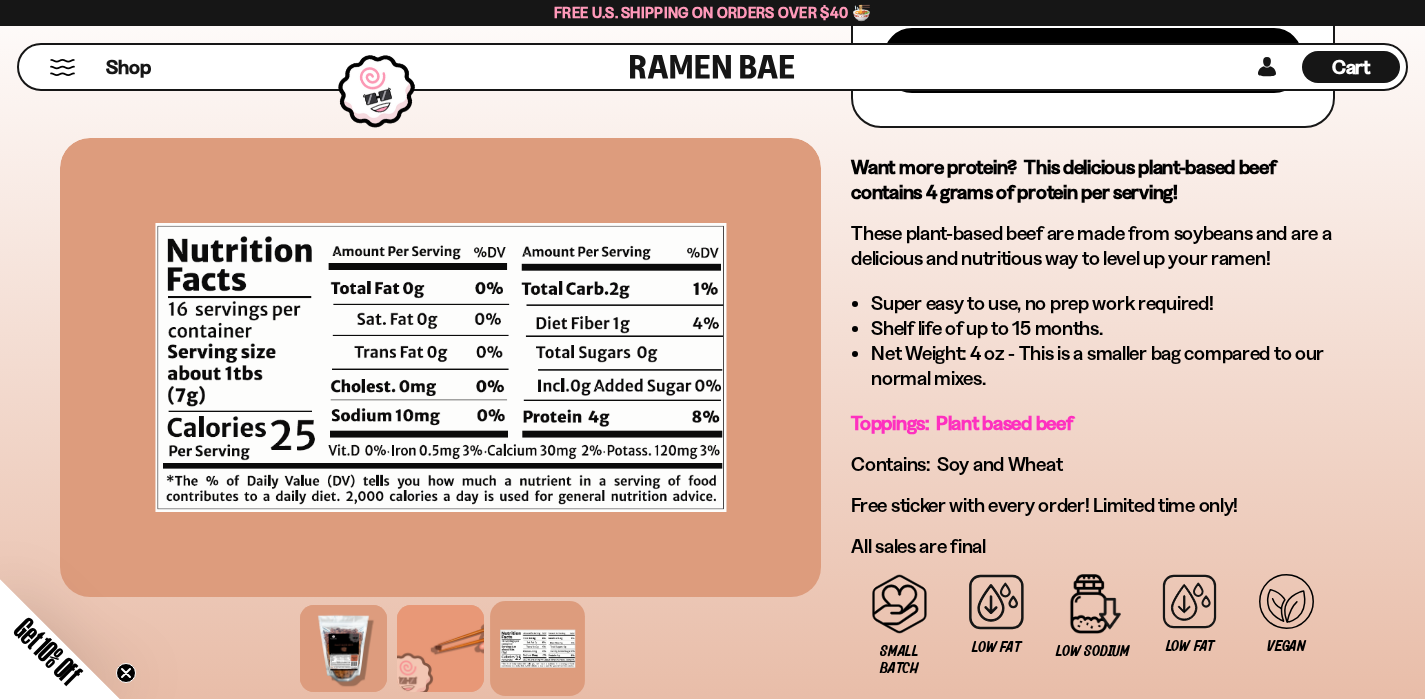 scroll, scrollTop: 1308, scrollLeft: 0, axis: vertical 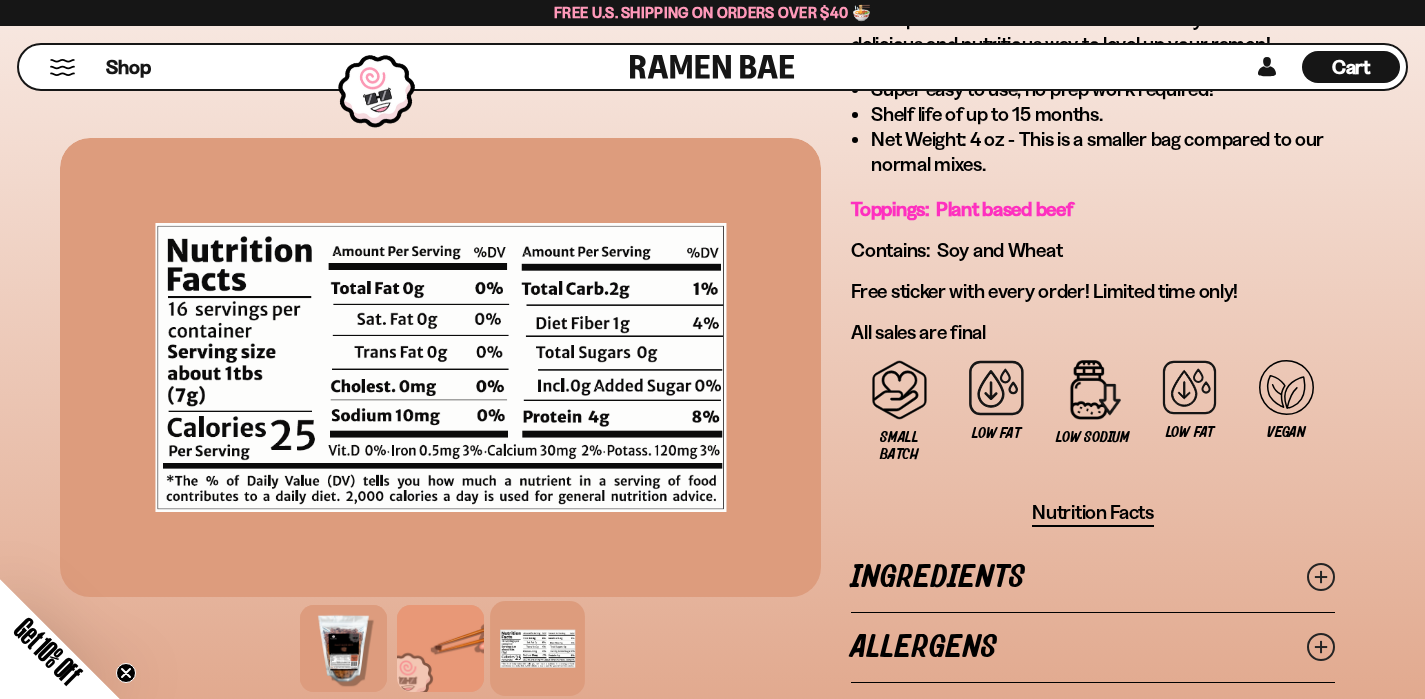 click on "Ingredients" at bounding box center [1093, 577] 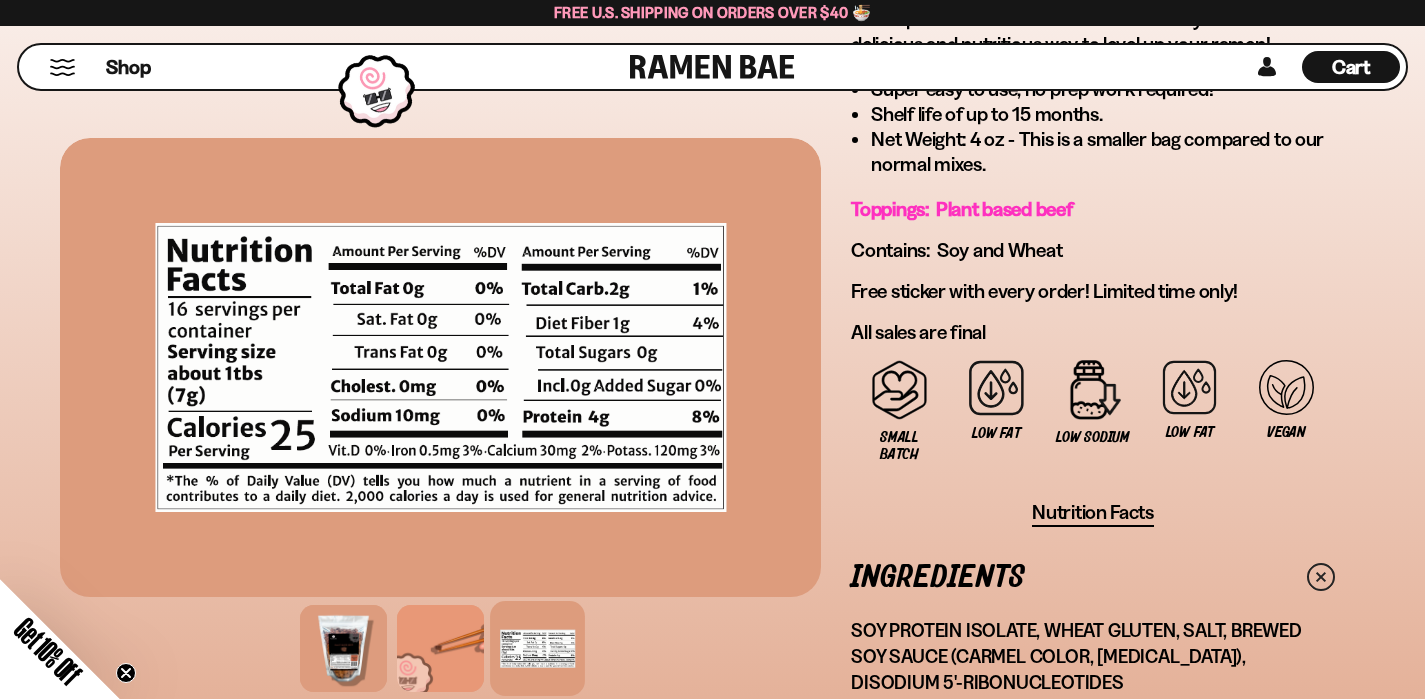 scroll, scrollTop: 1334, scrollLeft: 0, axis: vertical 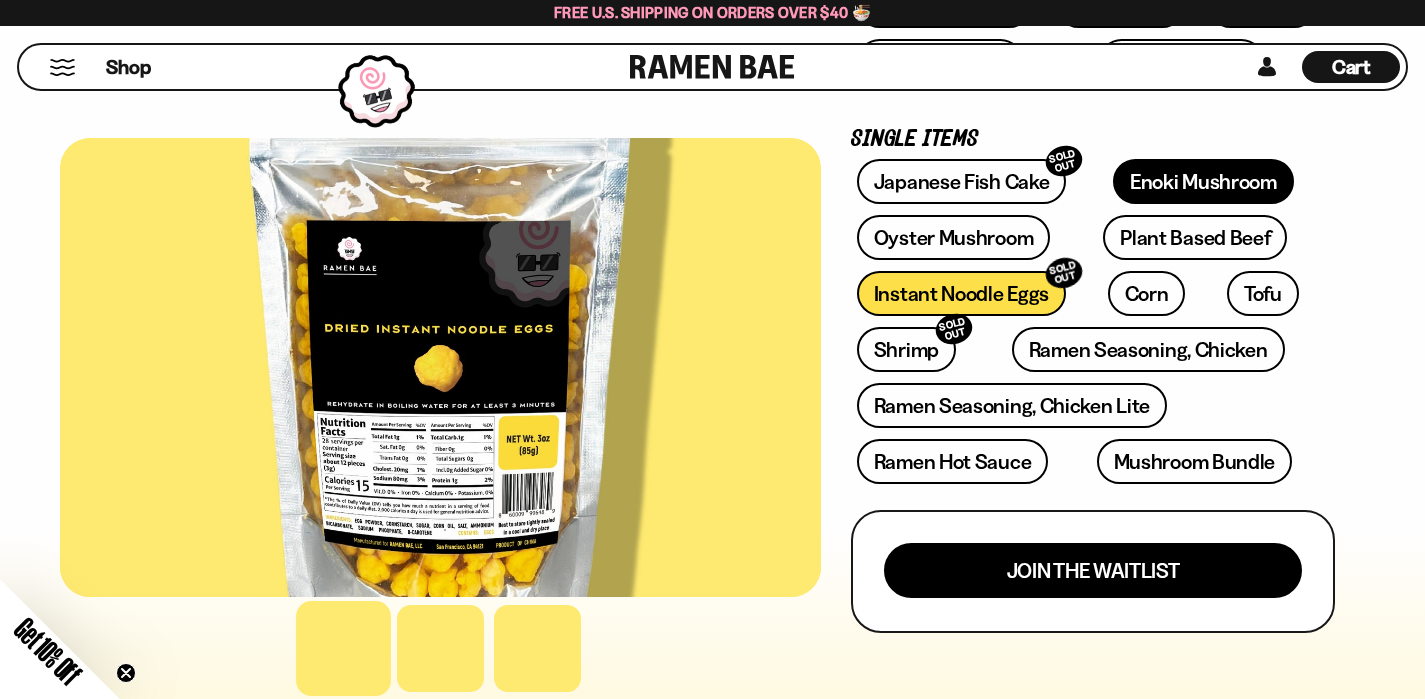 click on "Enoki Mushroom" at bounding box center [1203, 181] 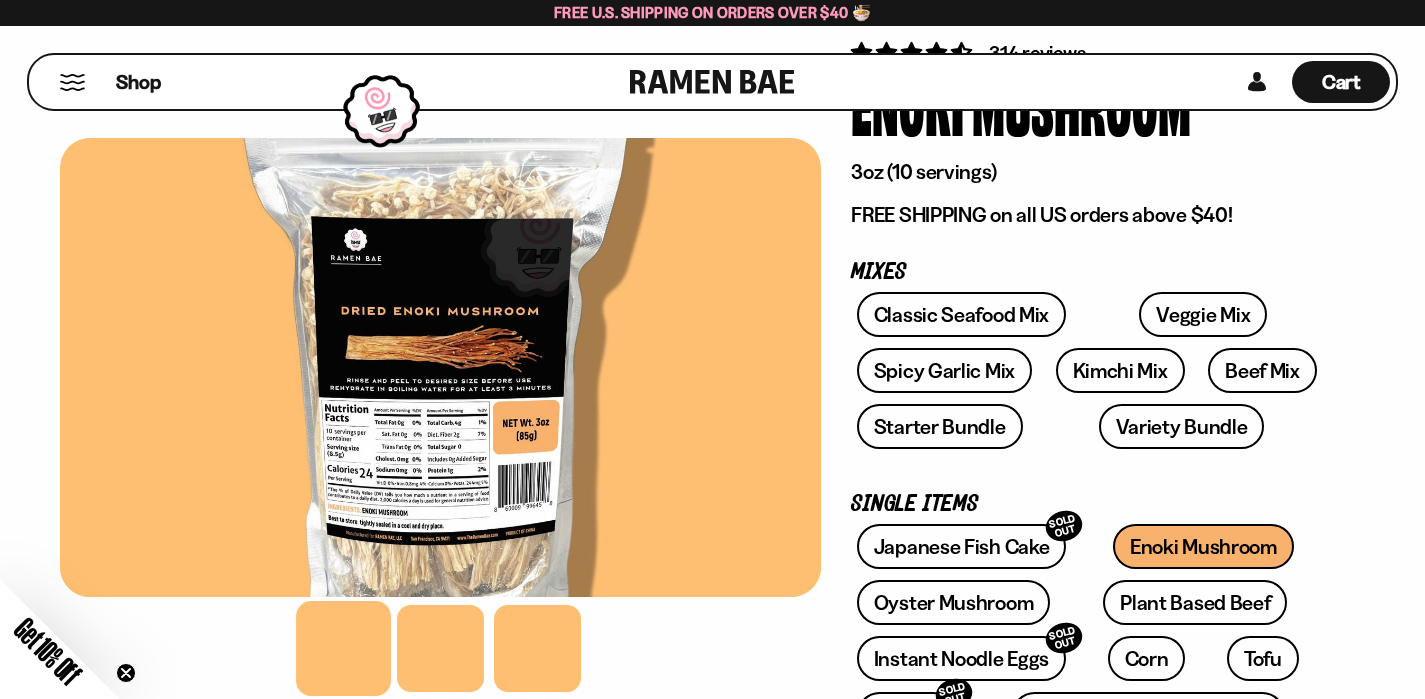 scroll, scrollTop: 39, scrollLeft: 0, axis: vertical 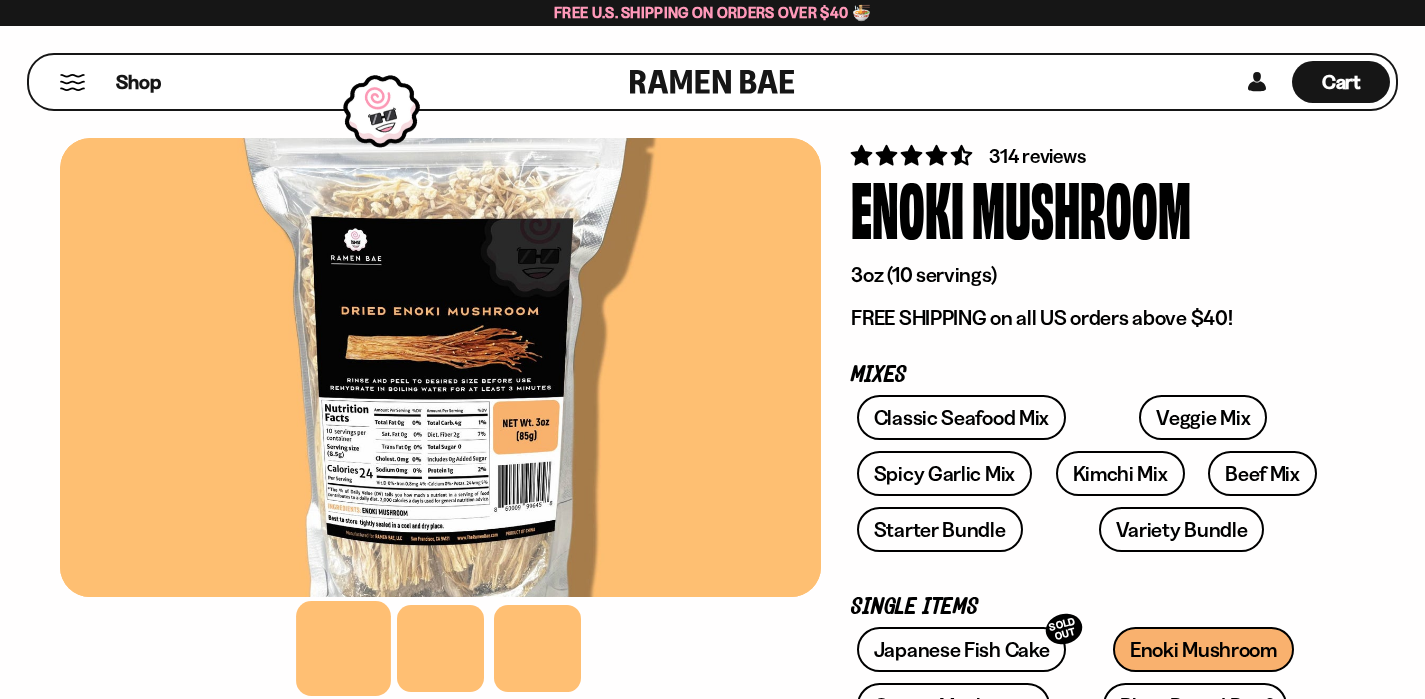 click at bounding box center (440, 367) 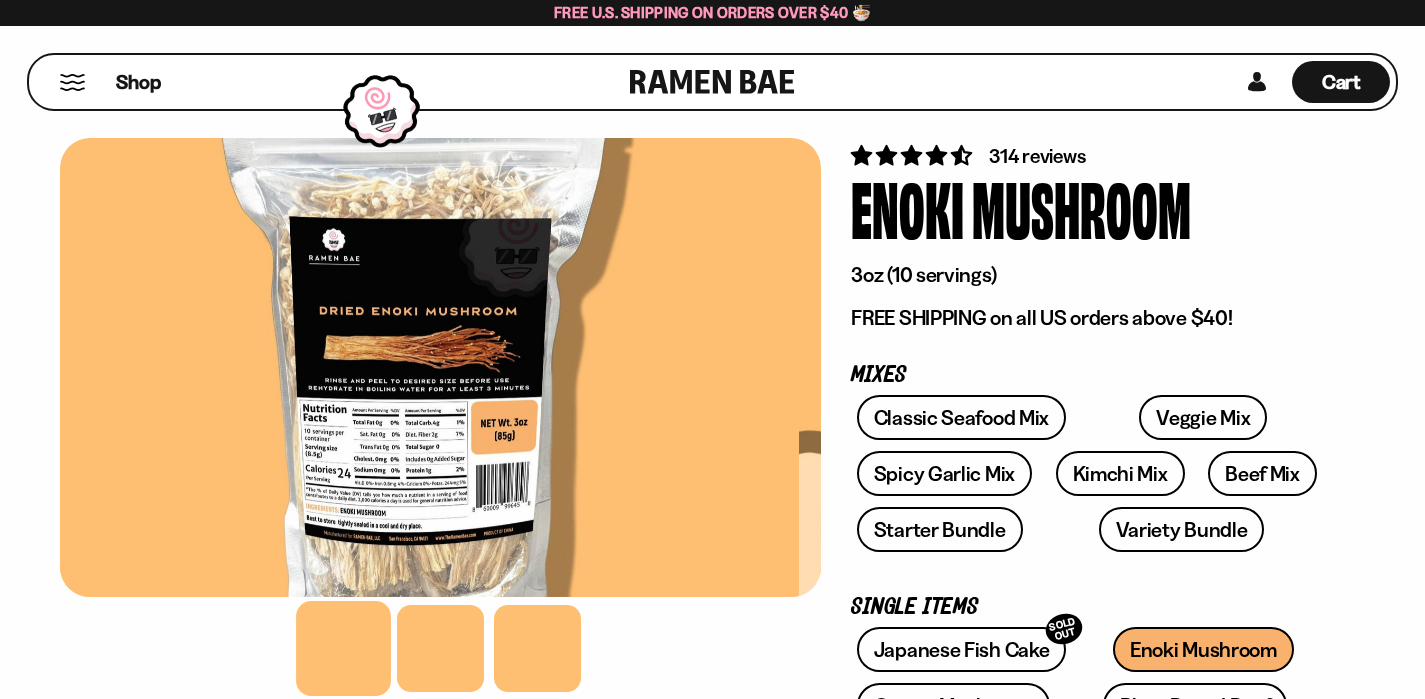 click at bounding box center [418, 367] 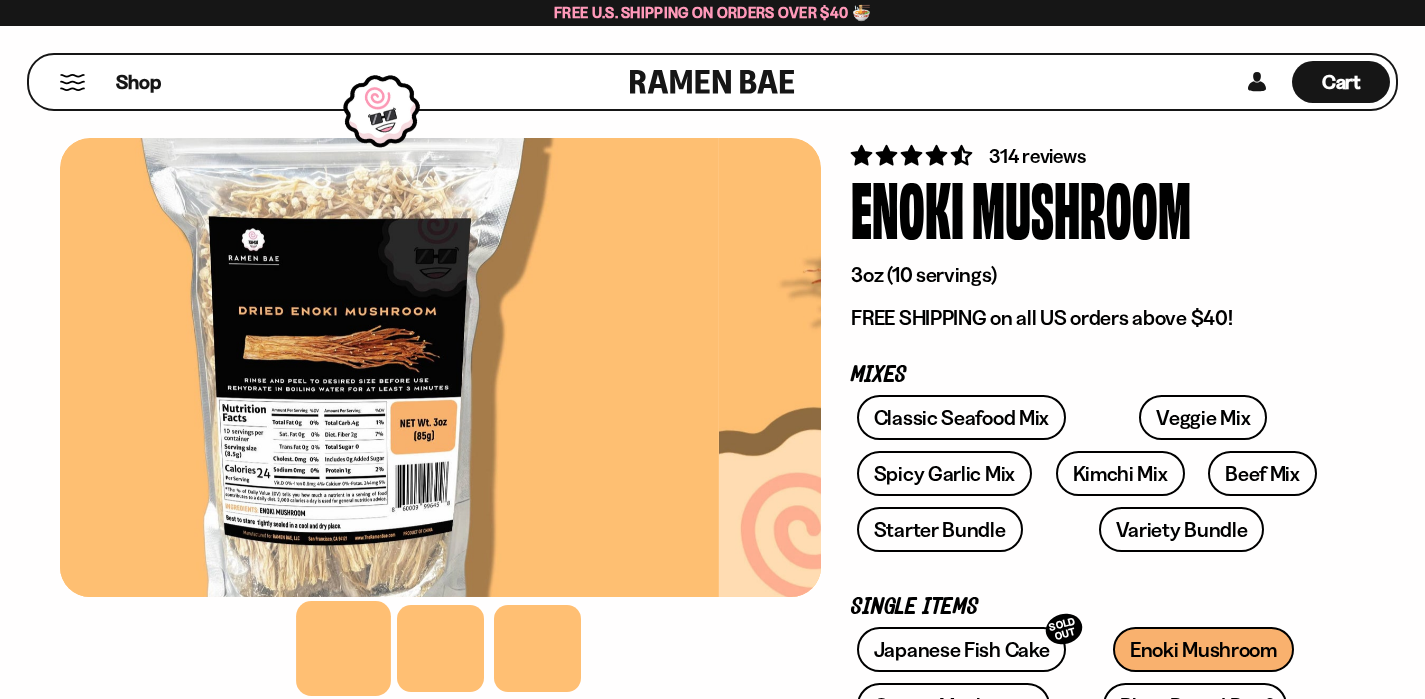click at bounding box center (338, 367) 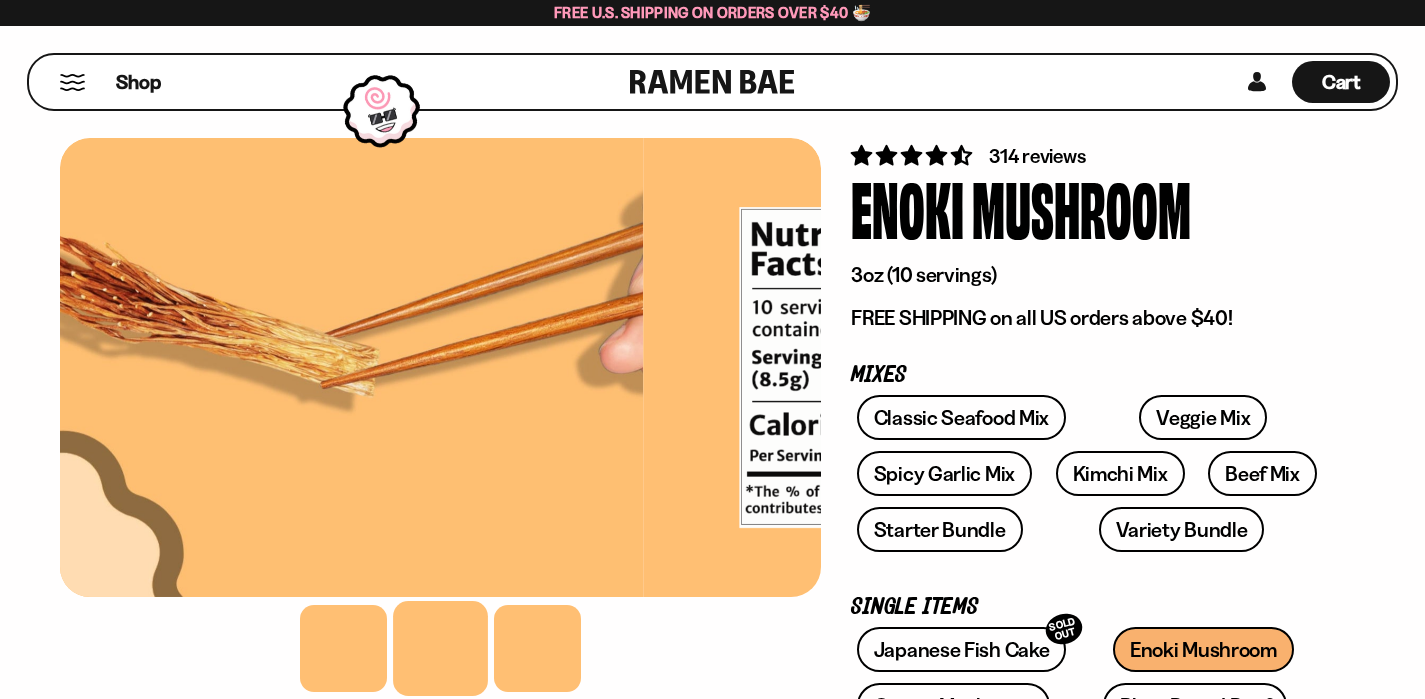 click at bounding box center (263, 367) 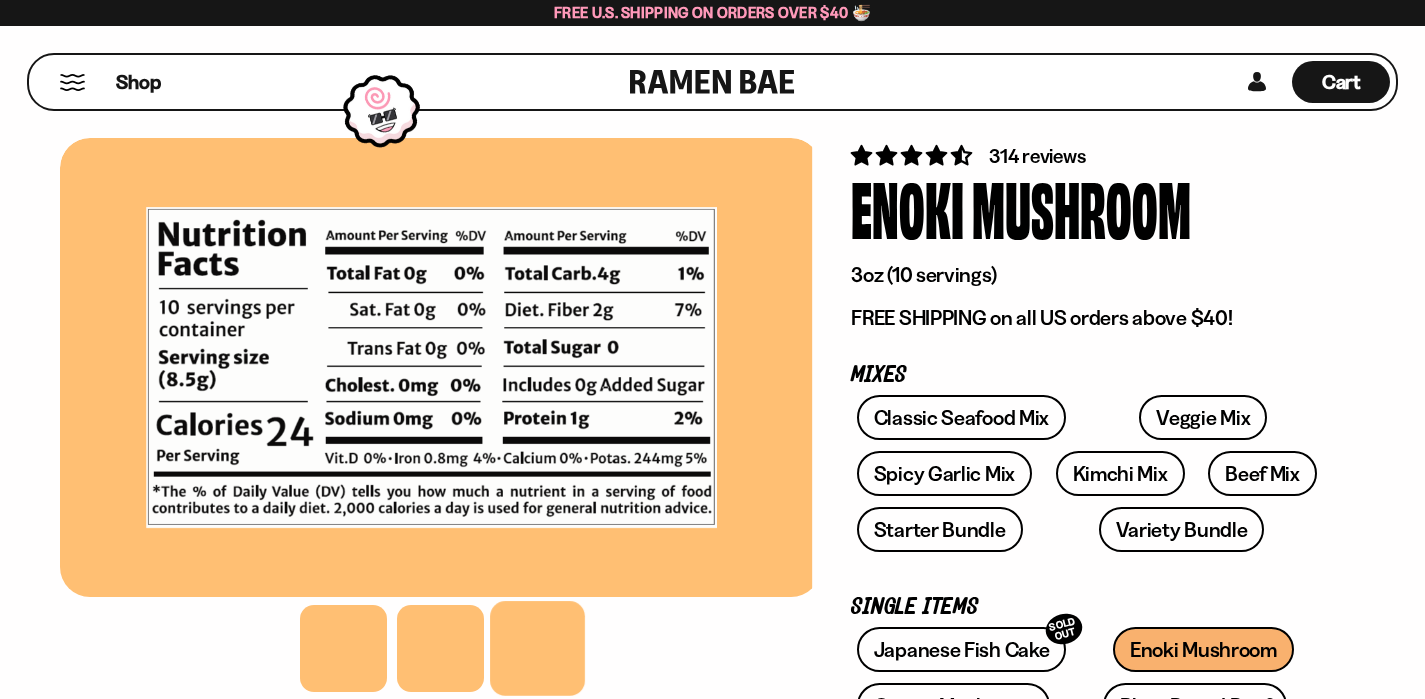click at bounding box center (431, 367) 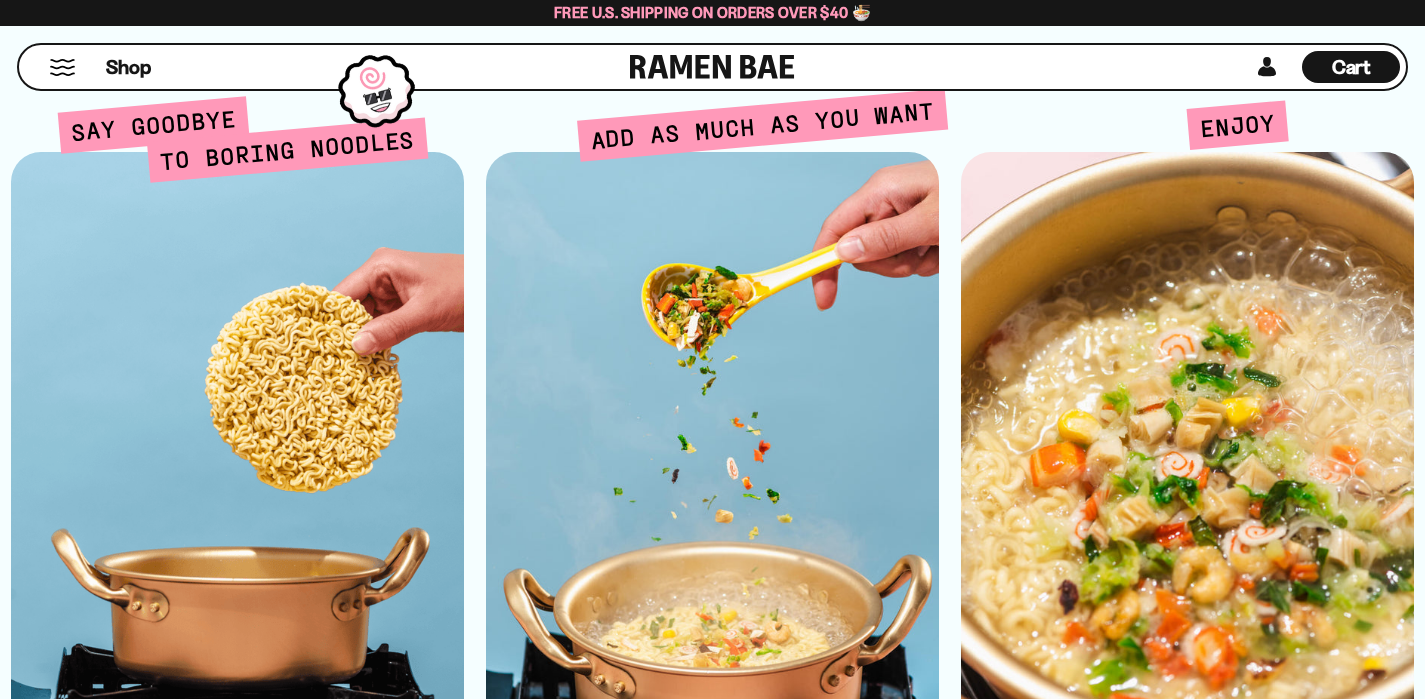 scroll, scrollTop: 4224, scrollLeft: 0, axis: vertical 